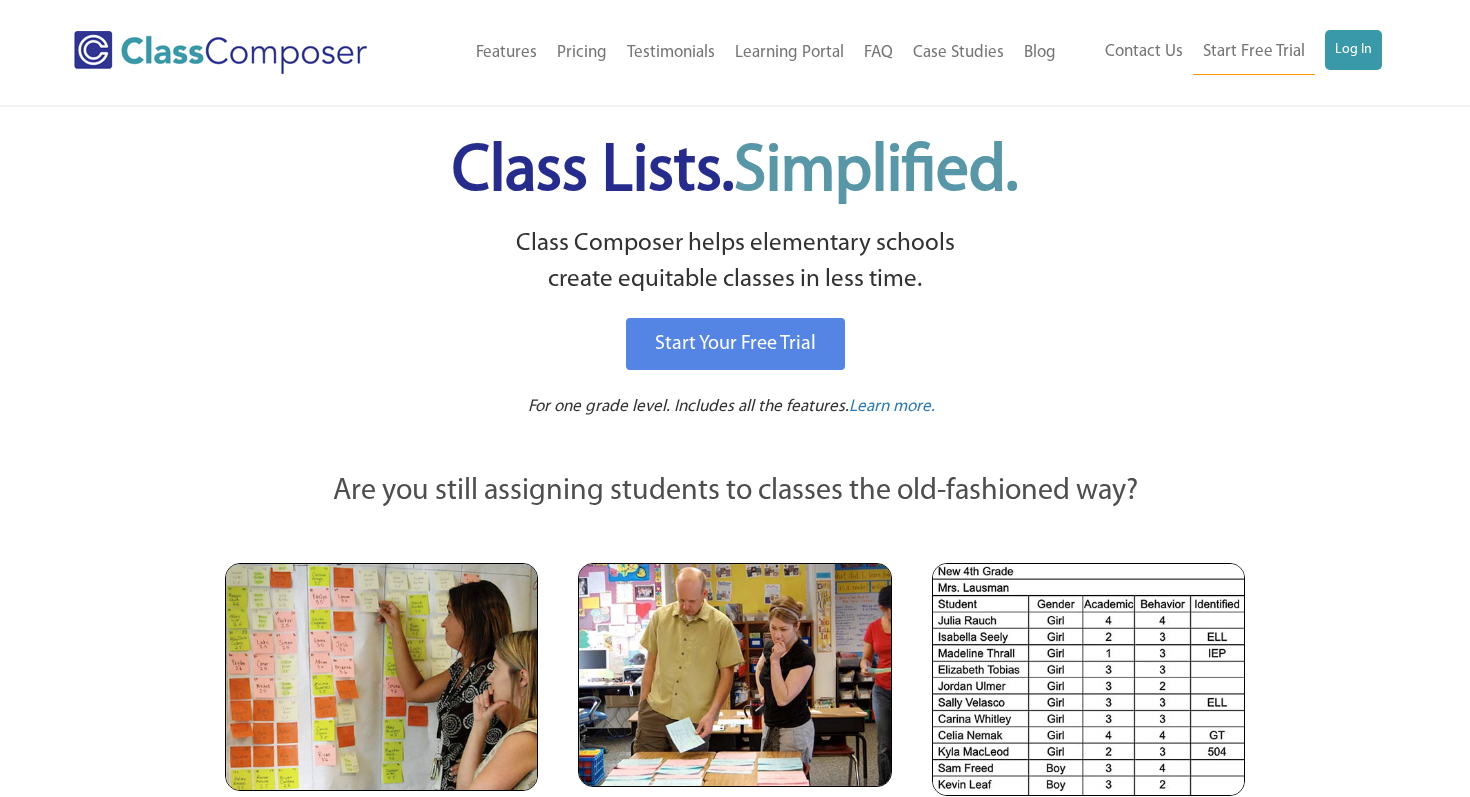 scroll, scrollTop: 0, scrollLeft: 0, axis: both 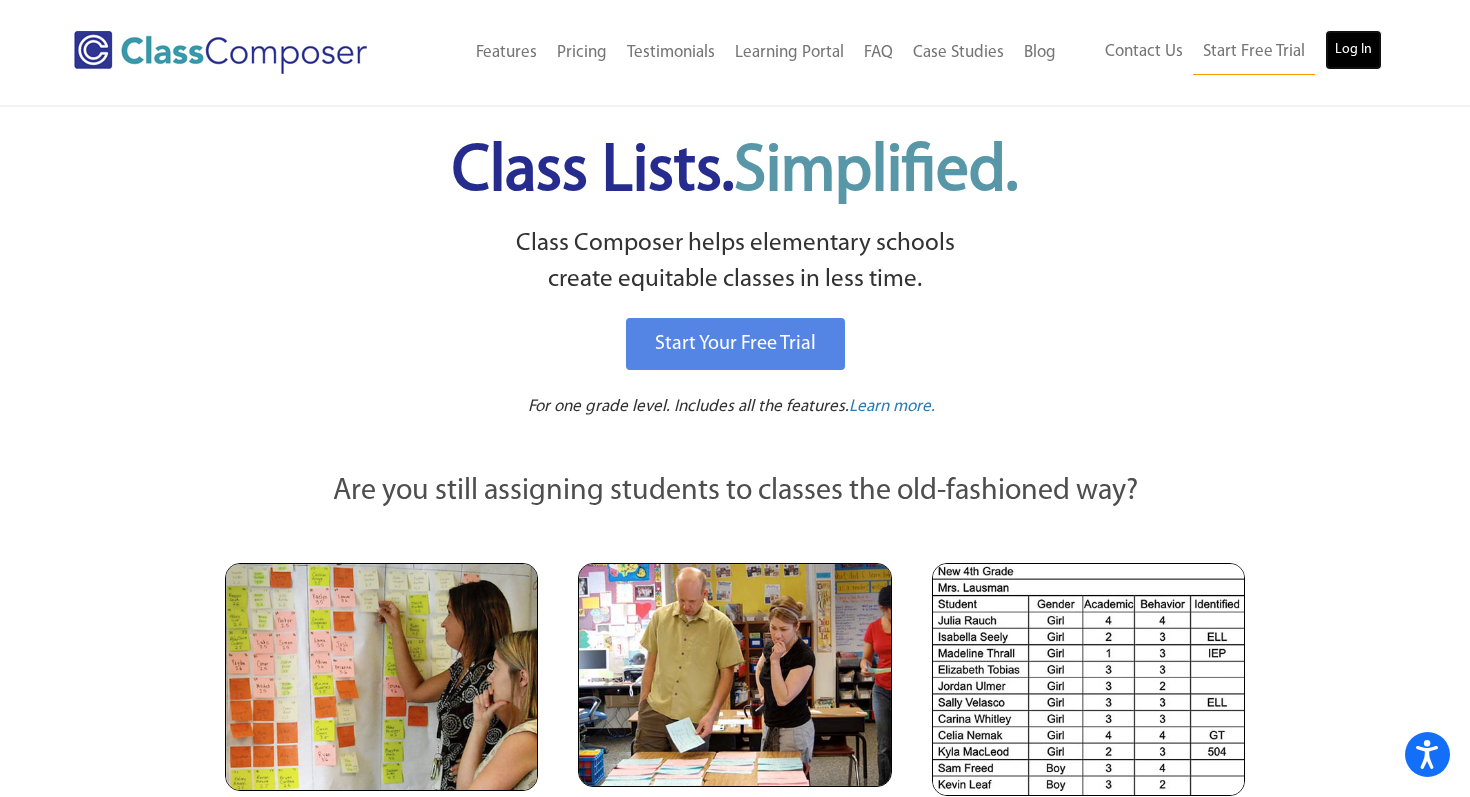 click on "Log In" at bounding box center [1353, 50] 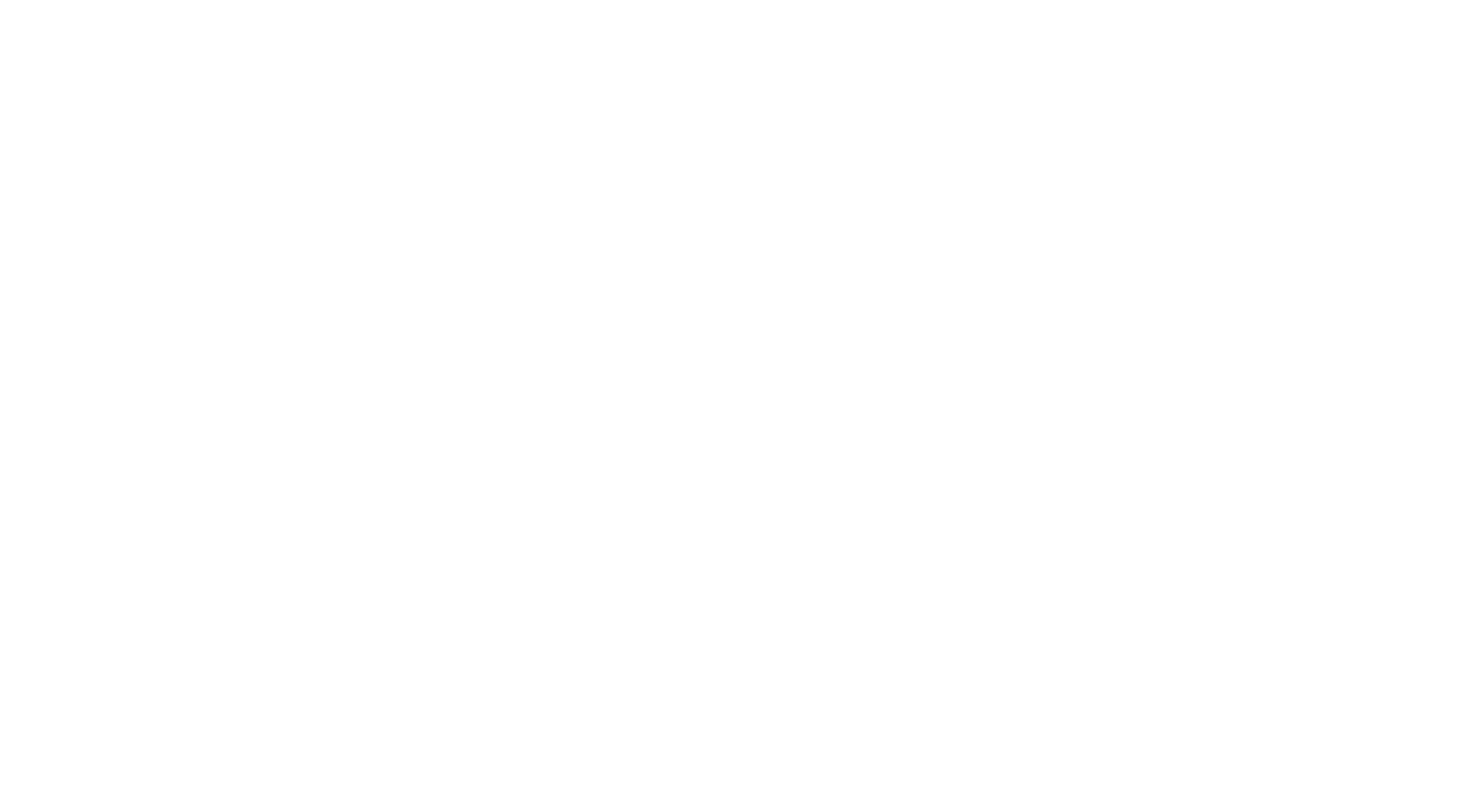 scroll, scrollTop: 0, scrollLeft: 0, axis: both 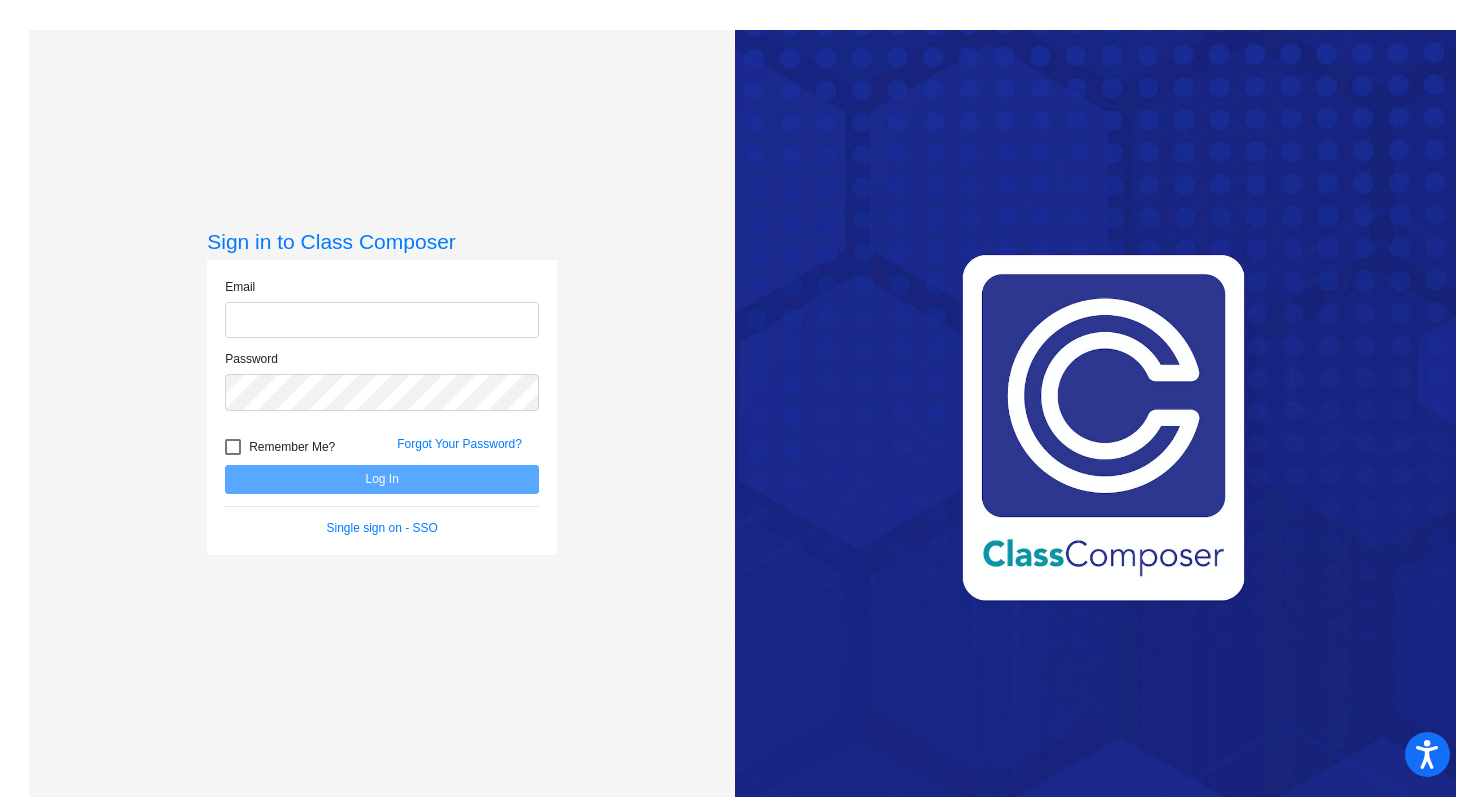 type on "[EMAIL]" 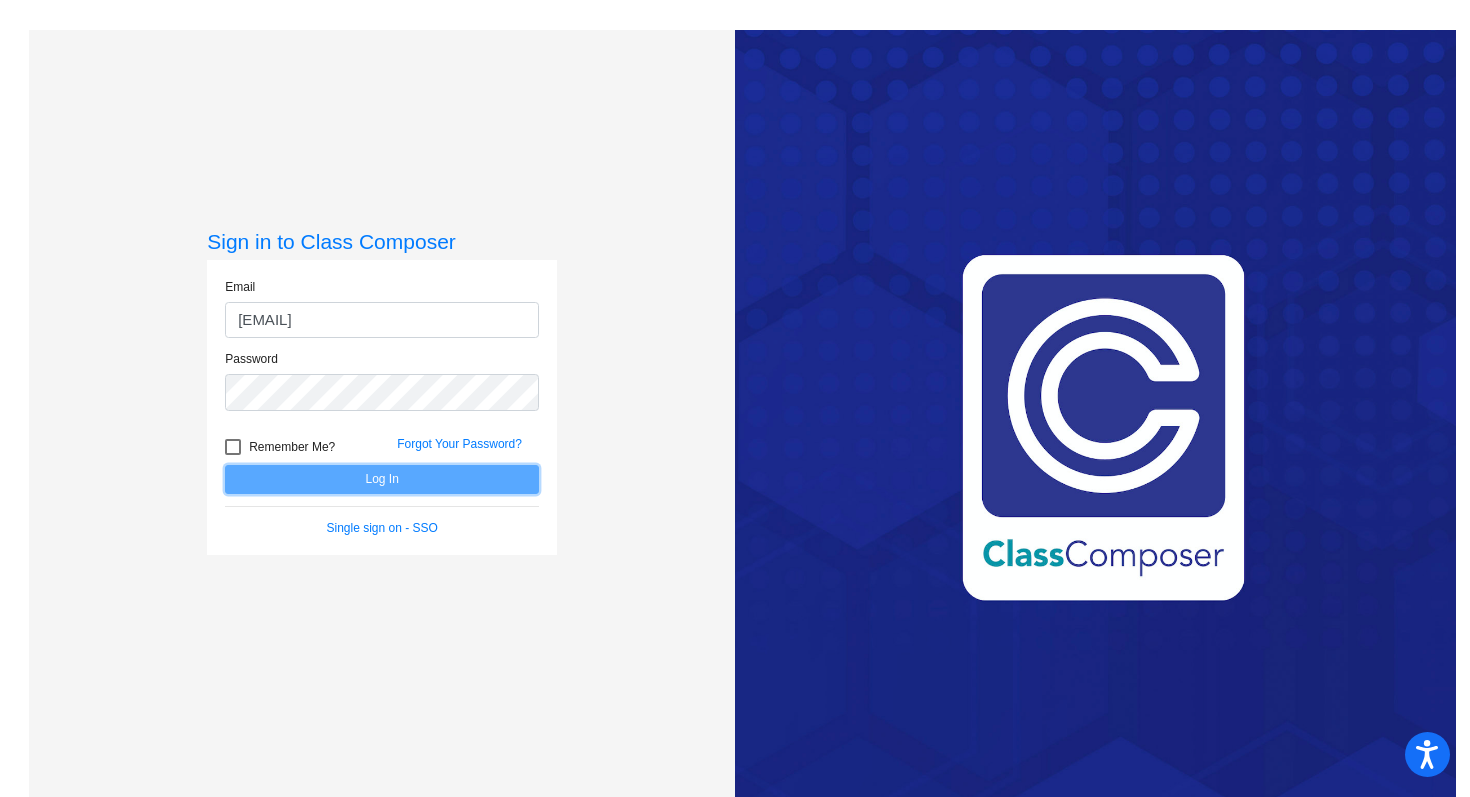 click on "Log In" 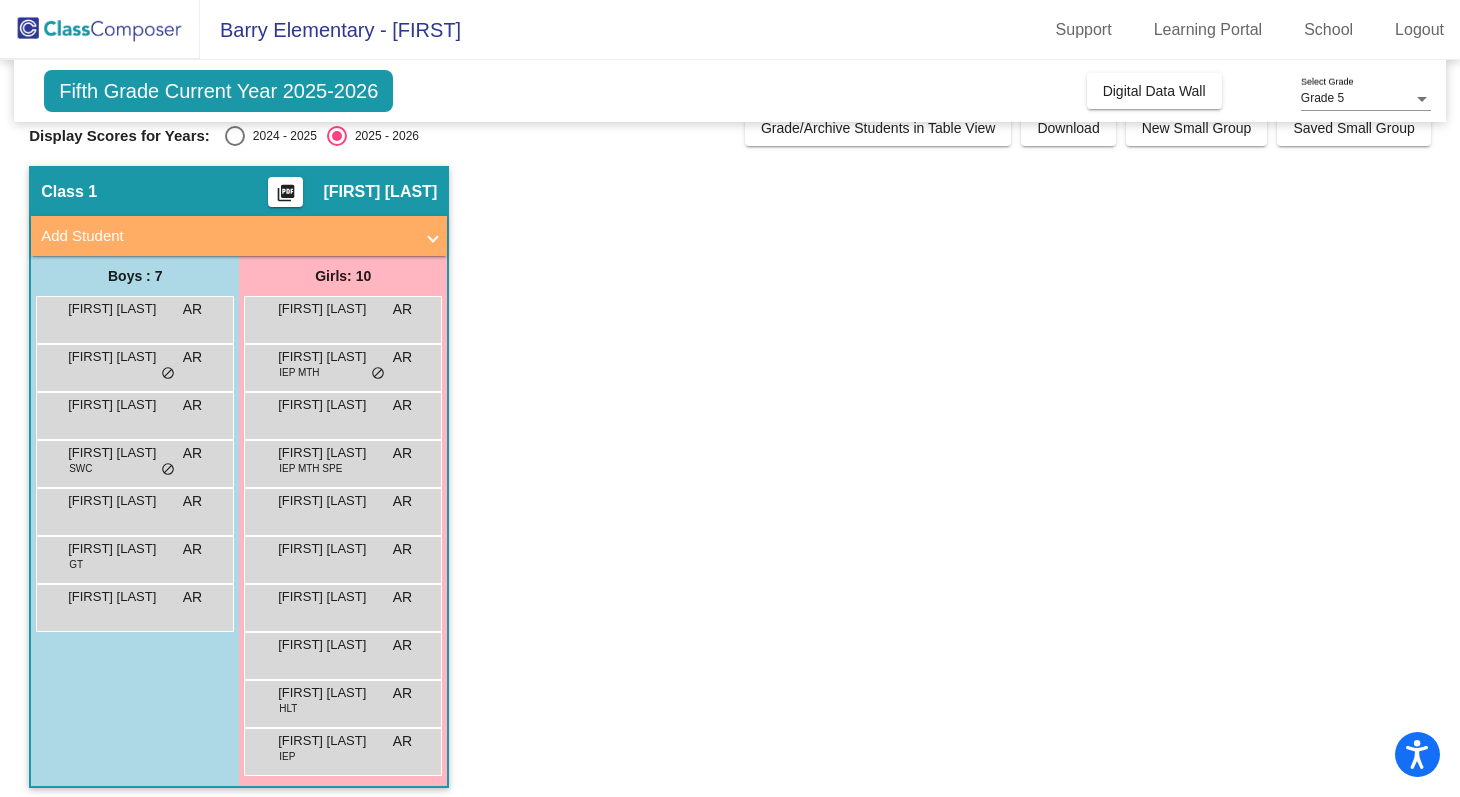 scroll, scrollTop: 35, scrollLeft: 0, axis: vertical 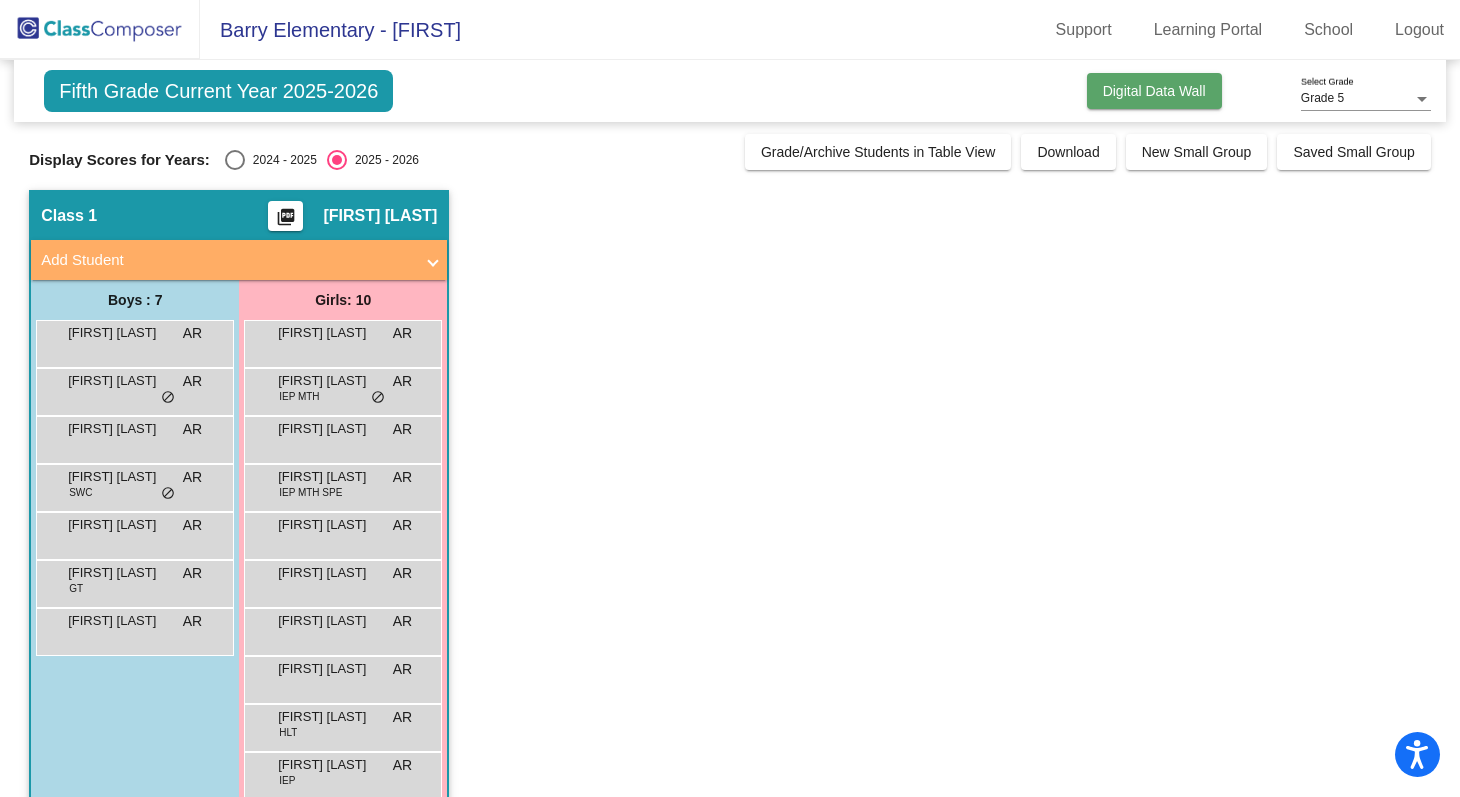 click on "Digital Data Wall" 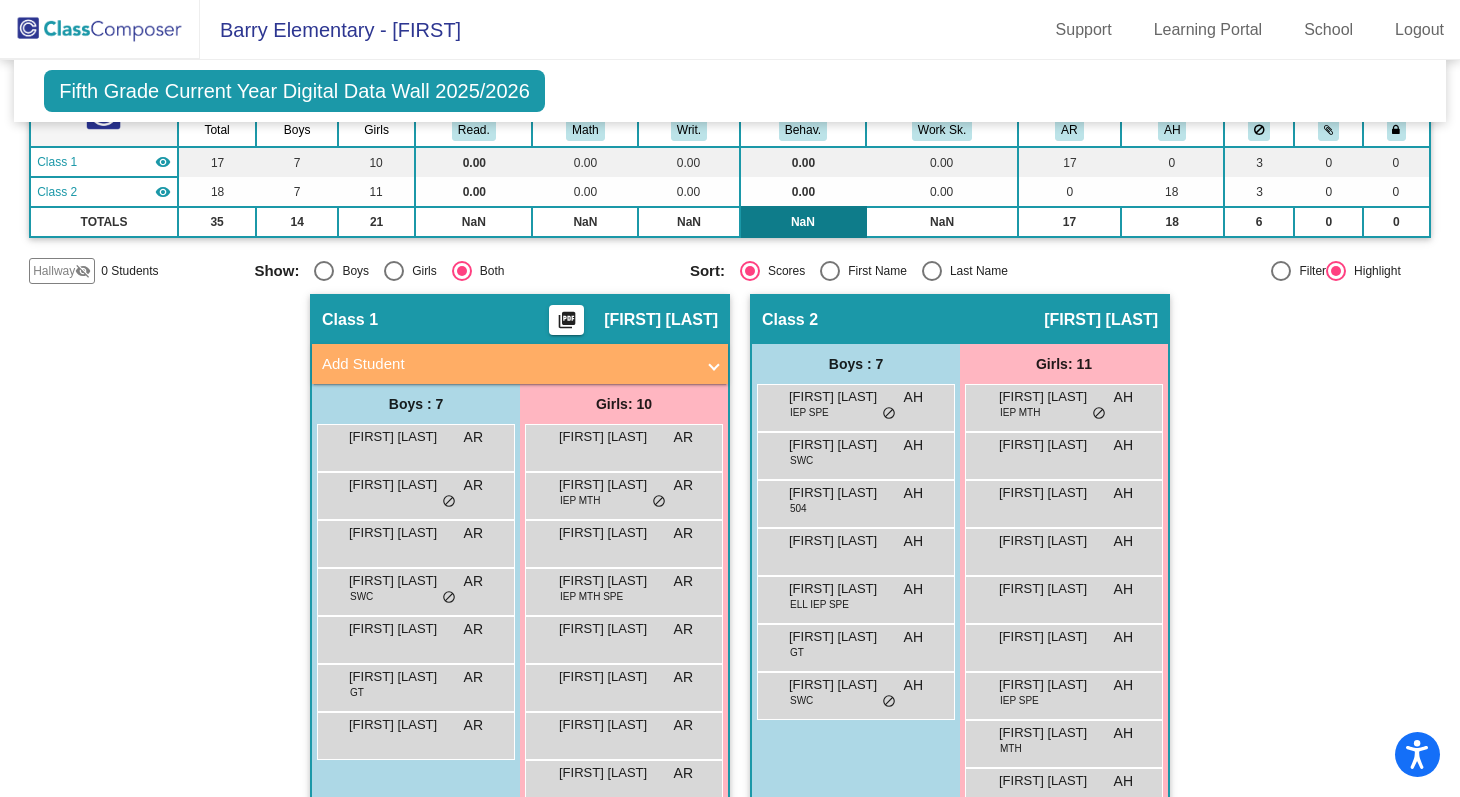 scroll, scrollTop: 305, scrollLeft: 0, axis: vertical 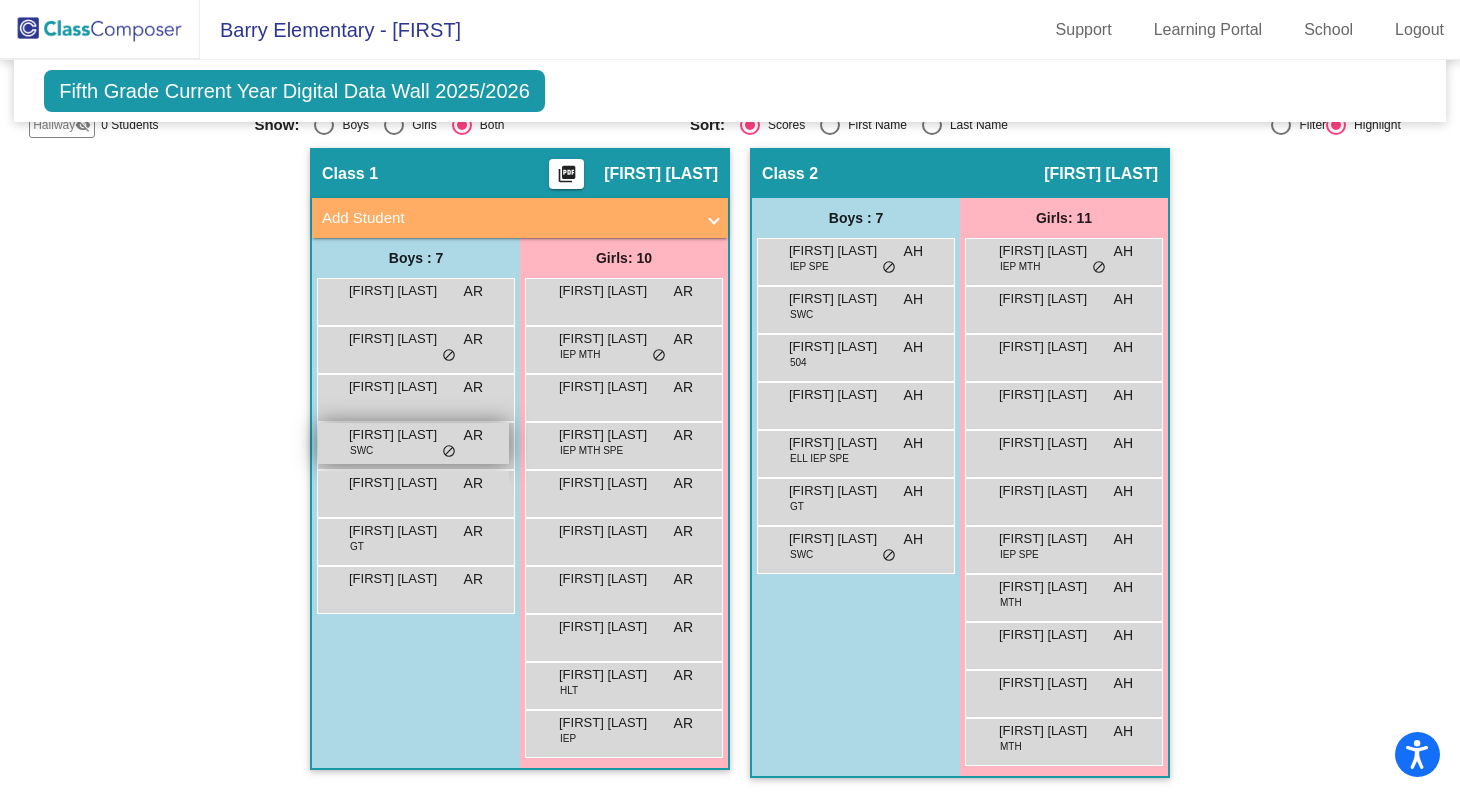 click on "Frank Taylor SWC AR lock do_not_disturb_alt" at bounding box center (413, 443) 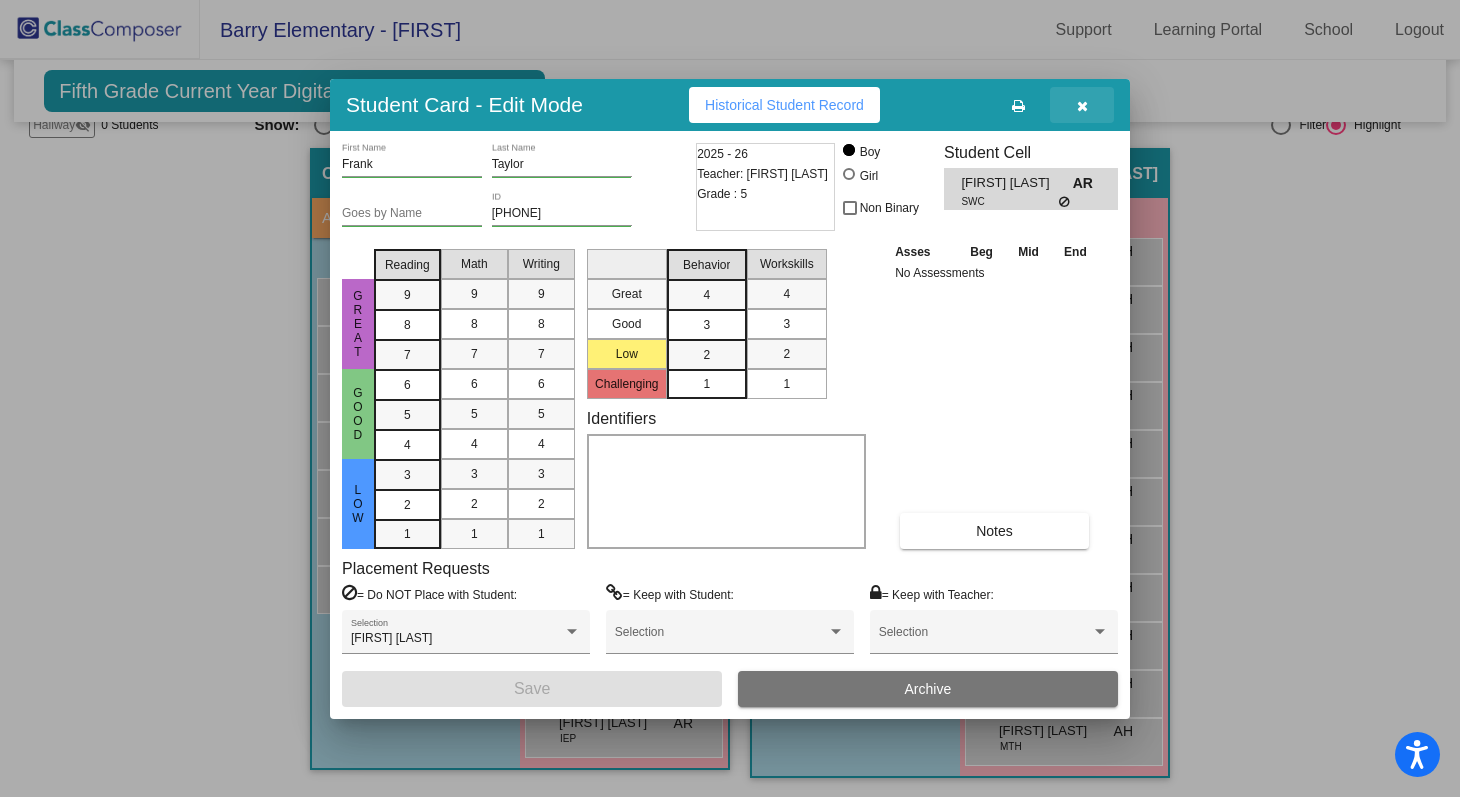 click at bounding box center (1082, 106) 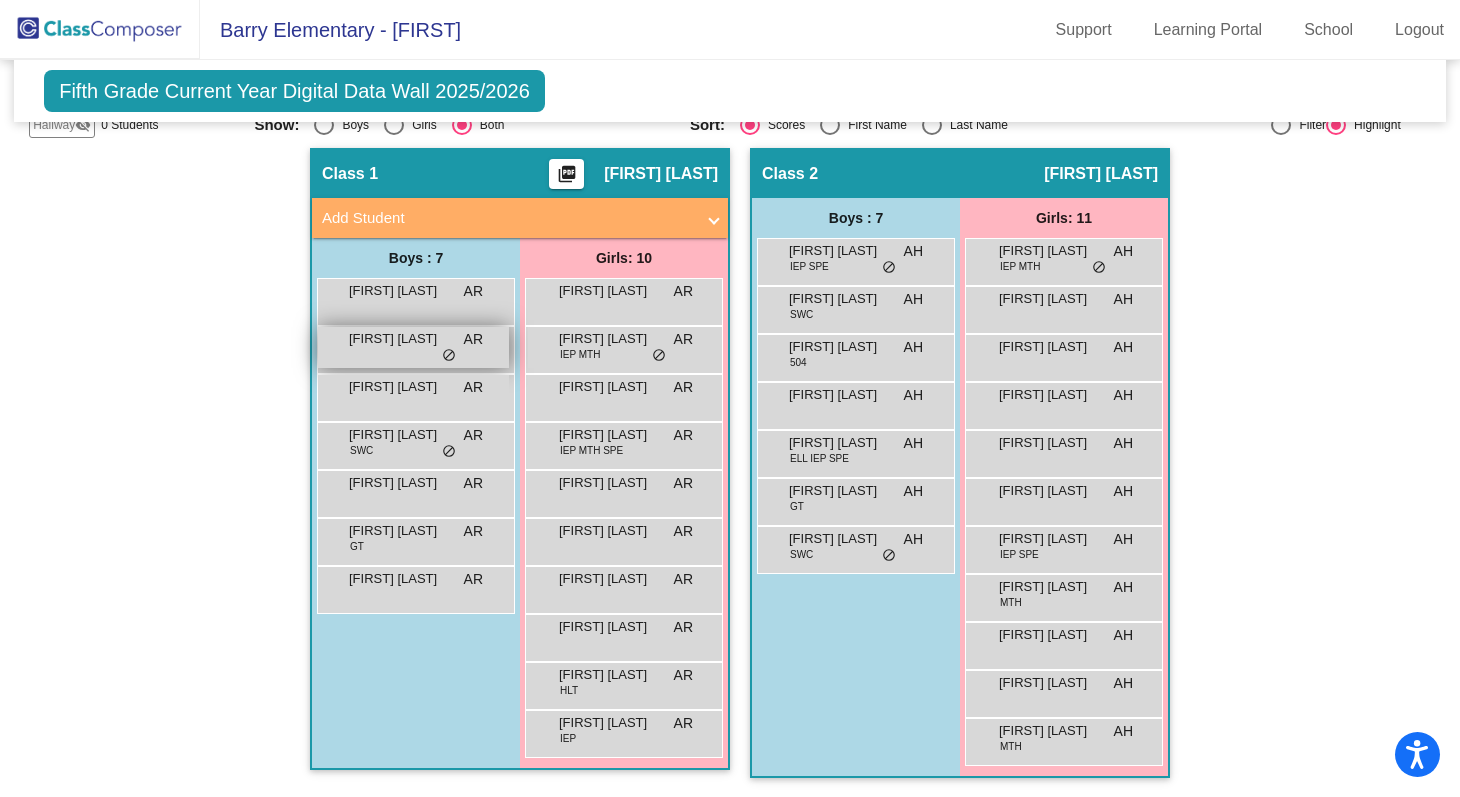 click on "Christopher Edmunds AR lock do_not_disturb_alt" at bounding box center [413, 347] 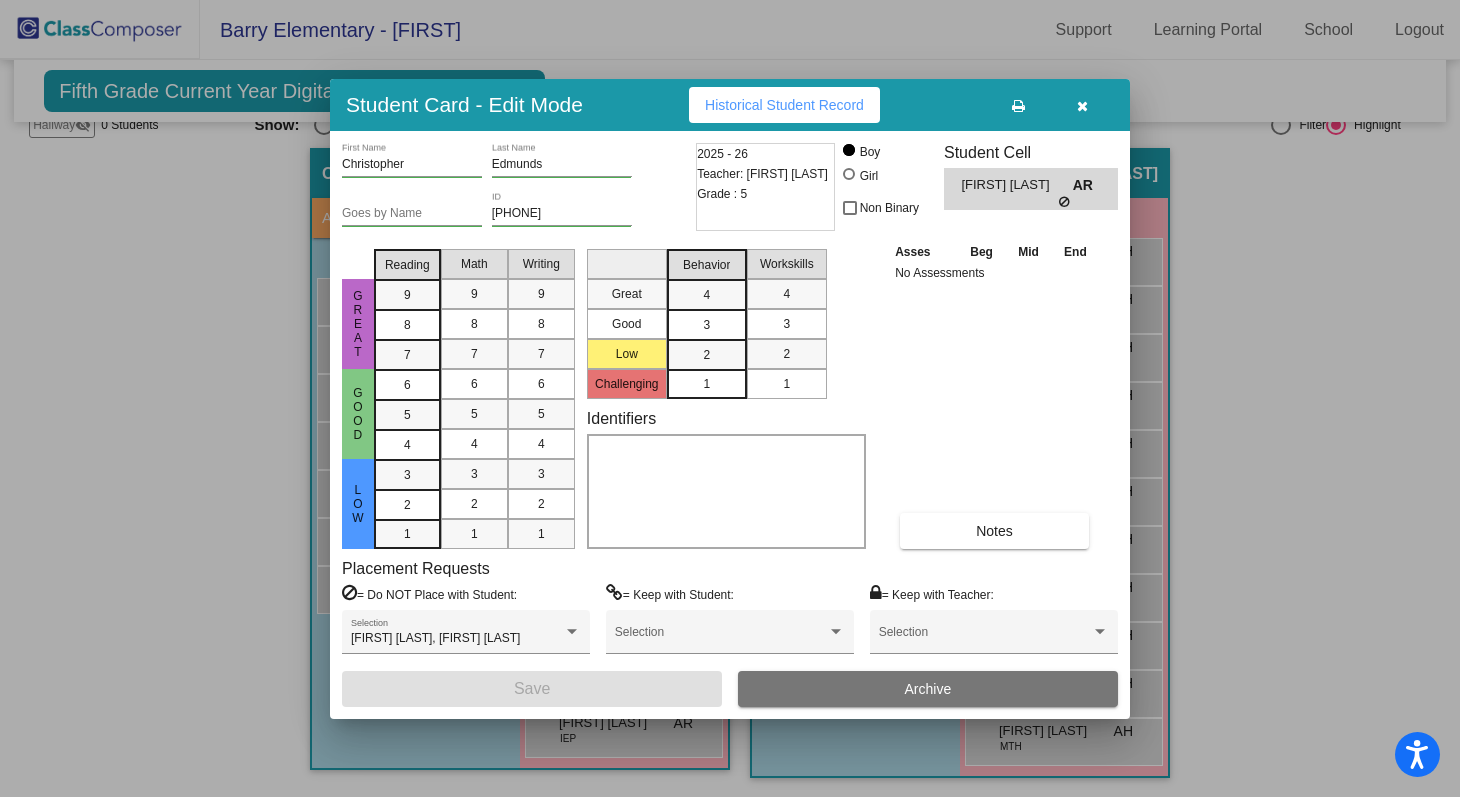 click at bounding box center [1082, 106] 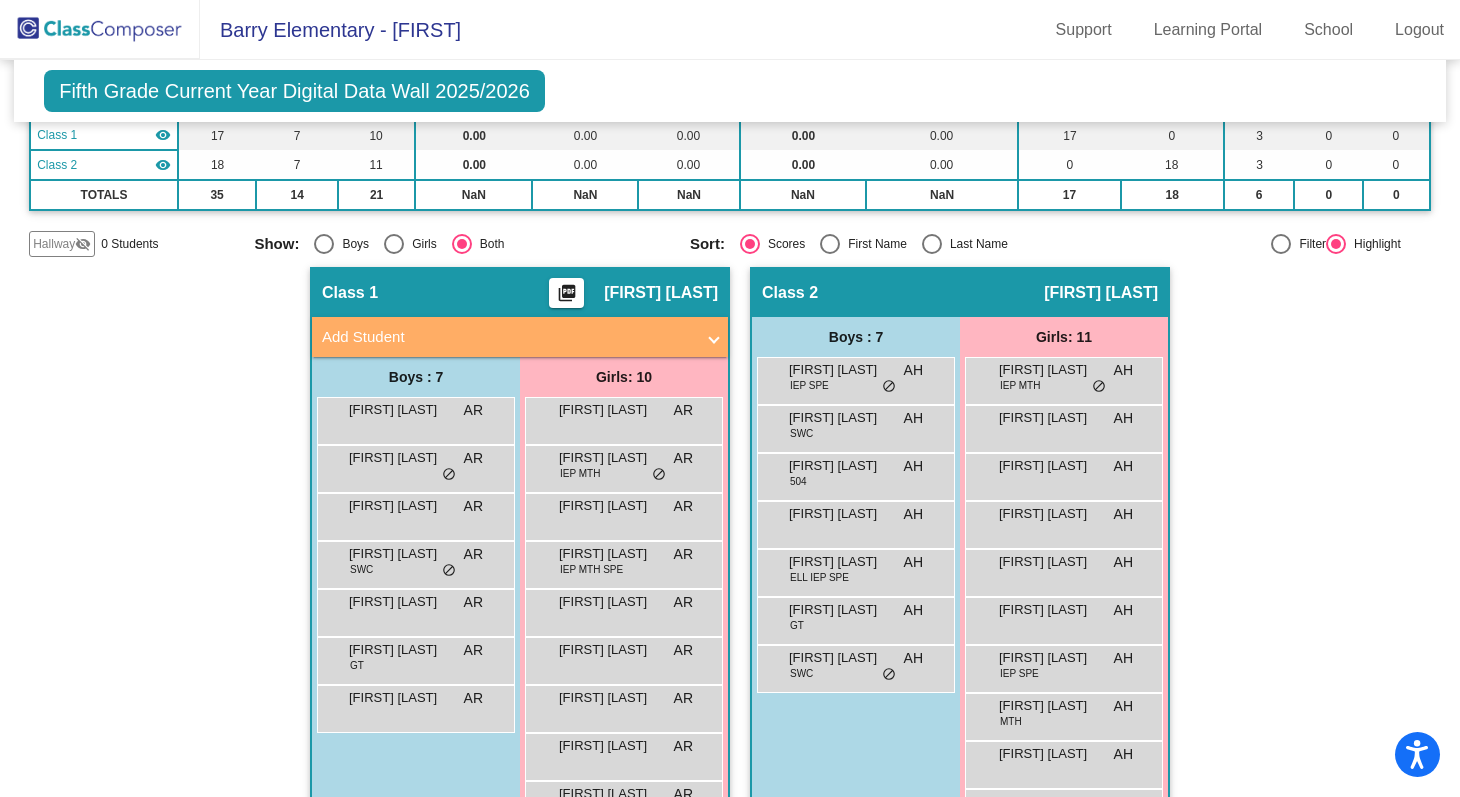 scroll, scrollTop: 0, scrollLeft: 0, axis: both 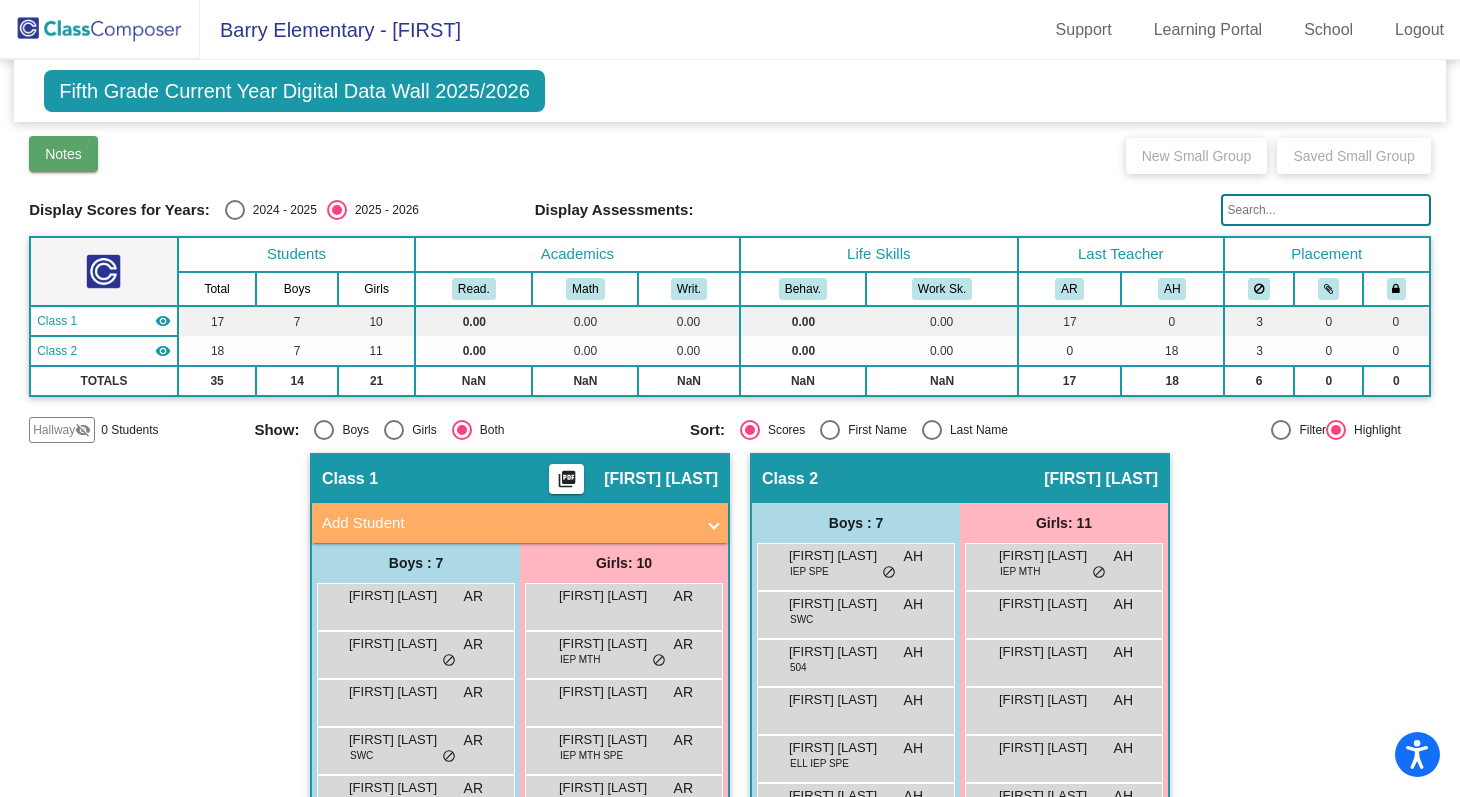click on "Notes" 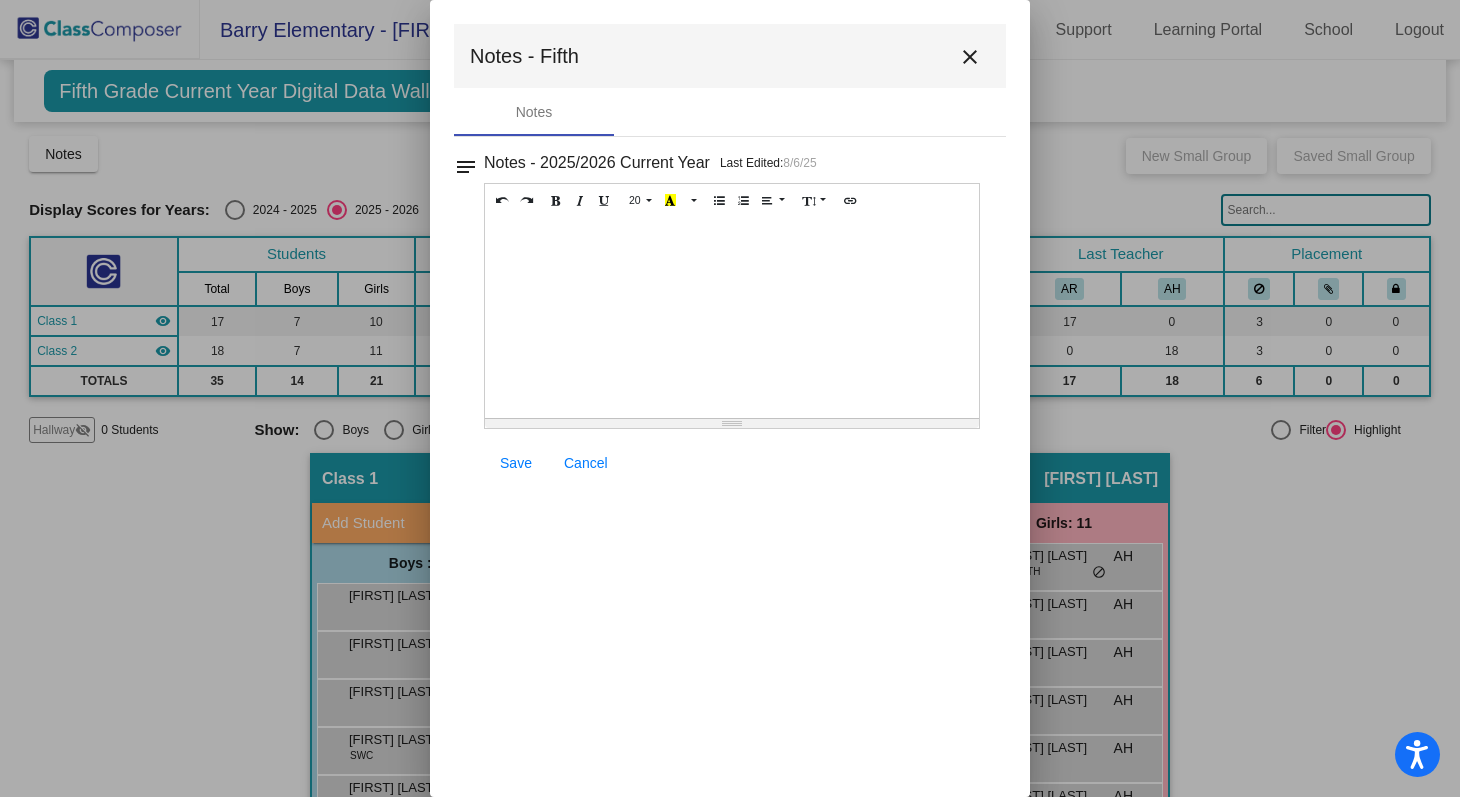 scroll, scrollTop: 0, scrollLeft: 0, axis: both 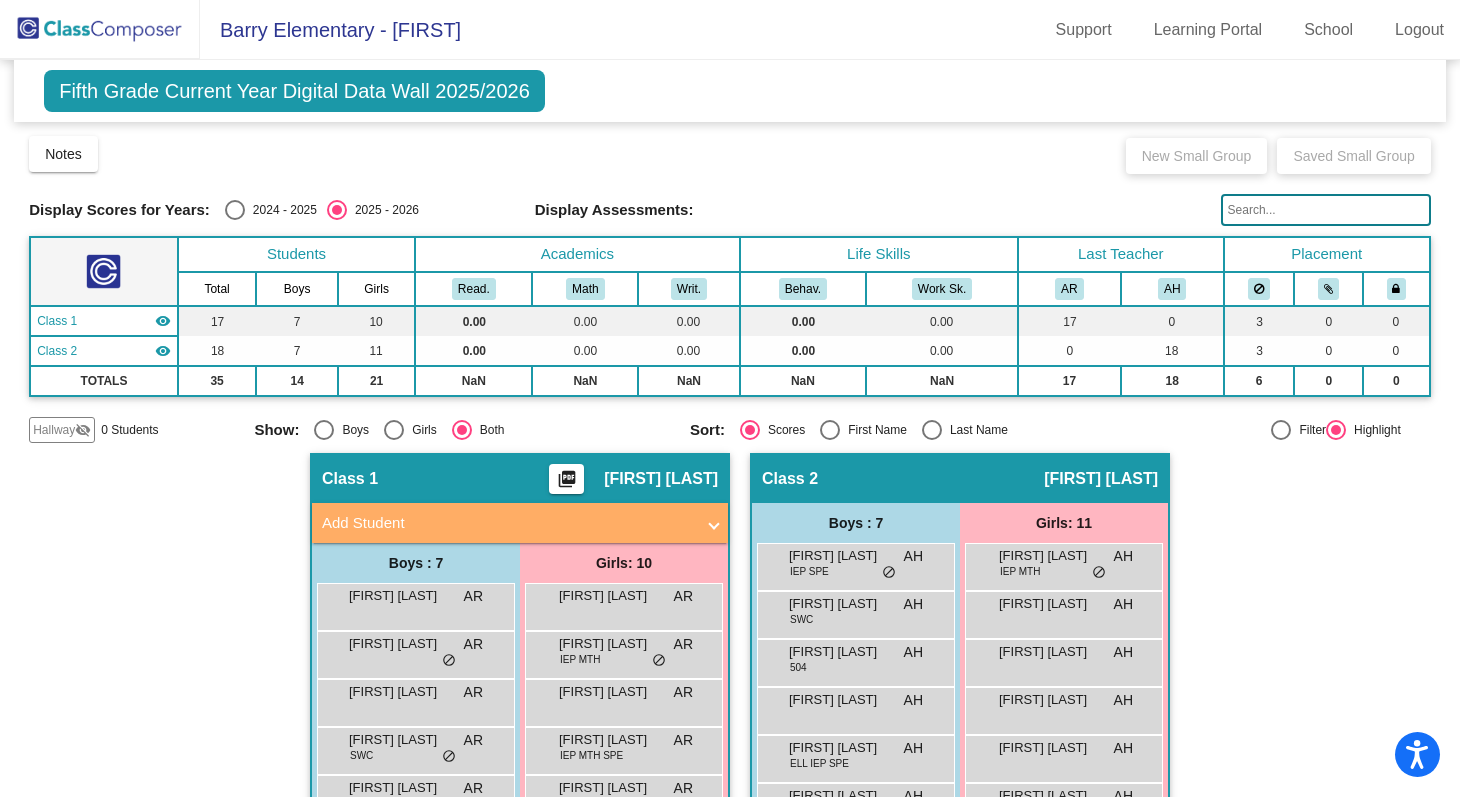 click on "Fifth Grade Current Year Digital Data Wall 2025/2026" 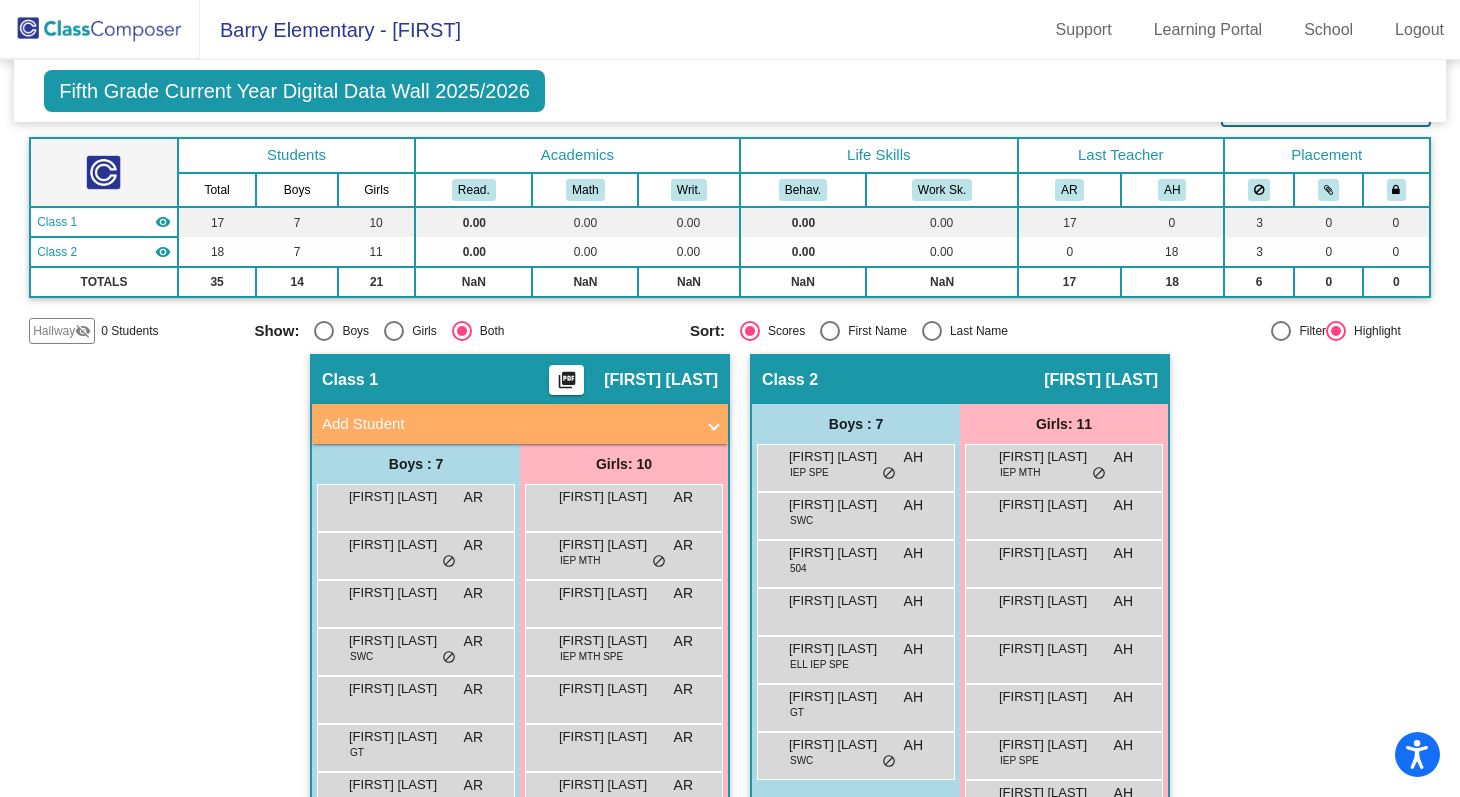 scroll, scrollTop: 305, scrollLeft: 0, axis: vertical 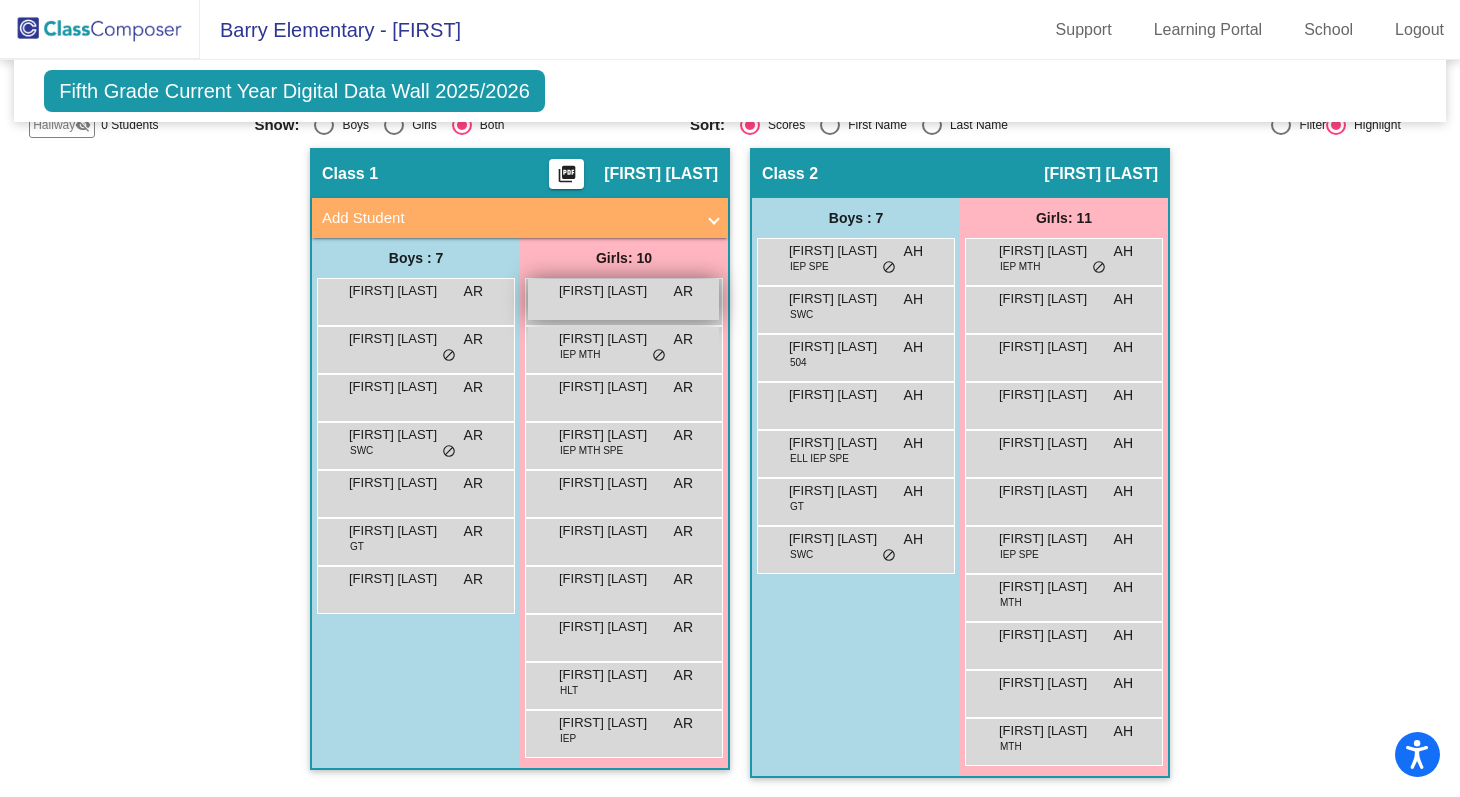 click on "Austyn Elliott" at bounding box center (609, 291) 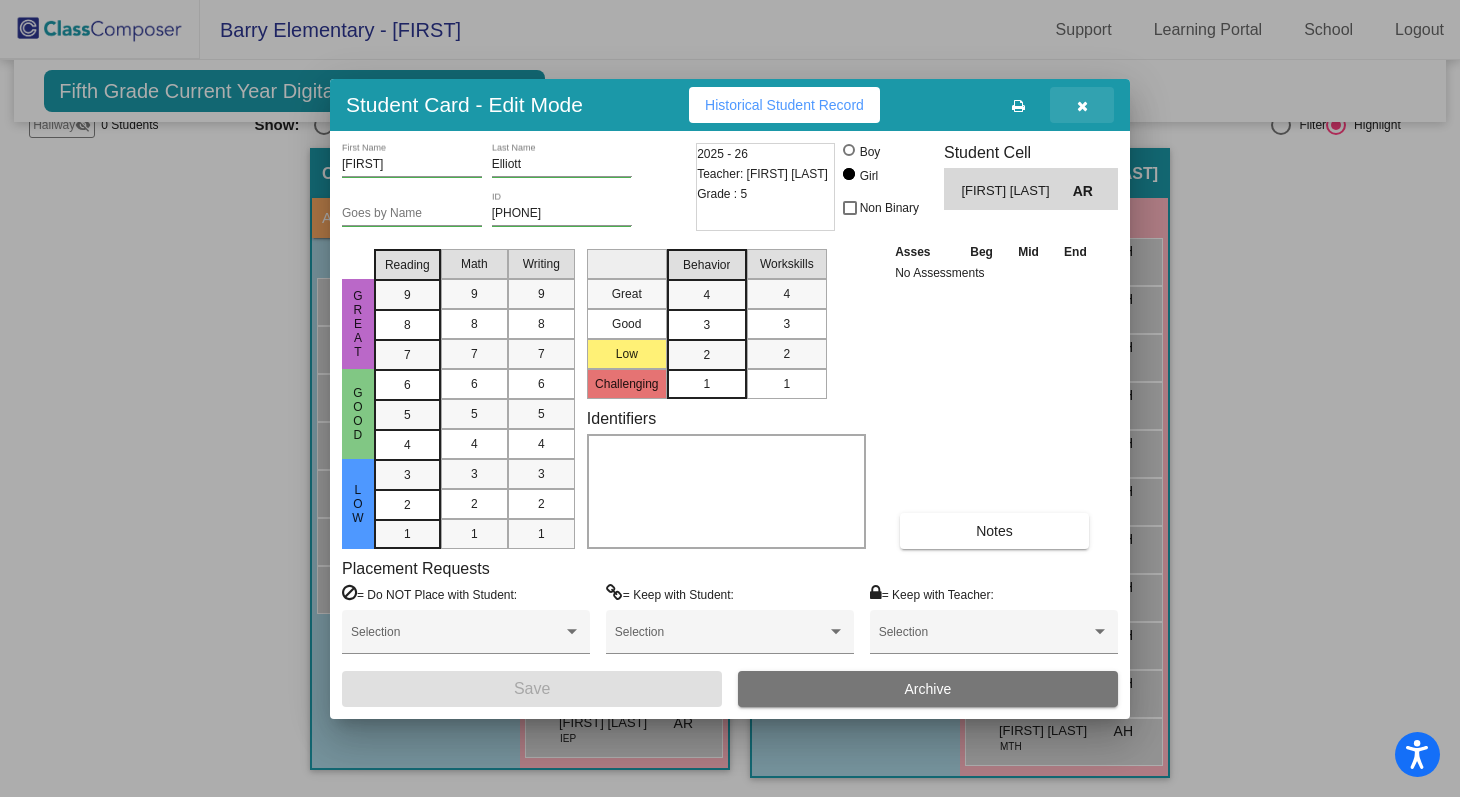 click at bounding box center (1082, 105) 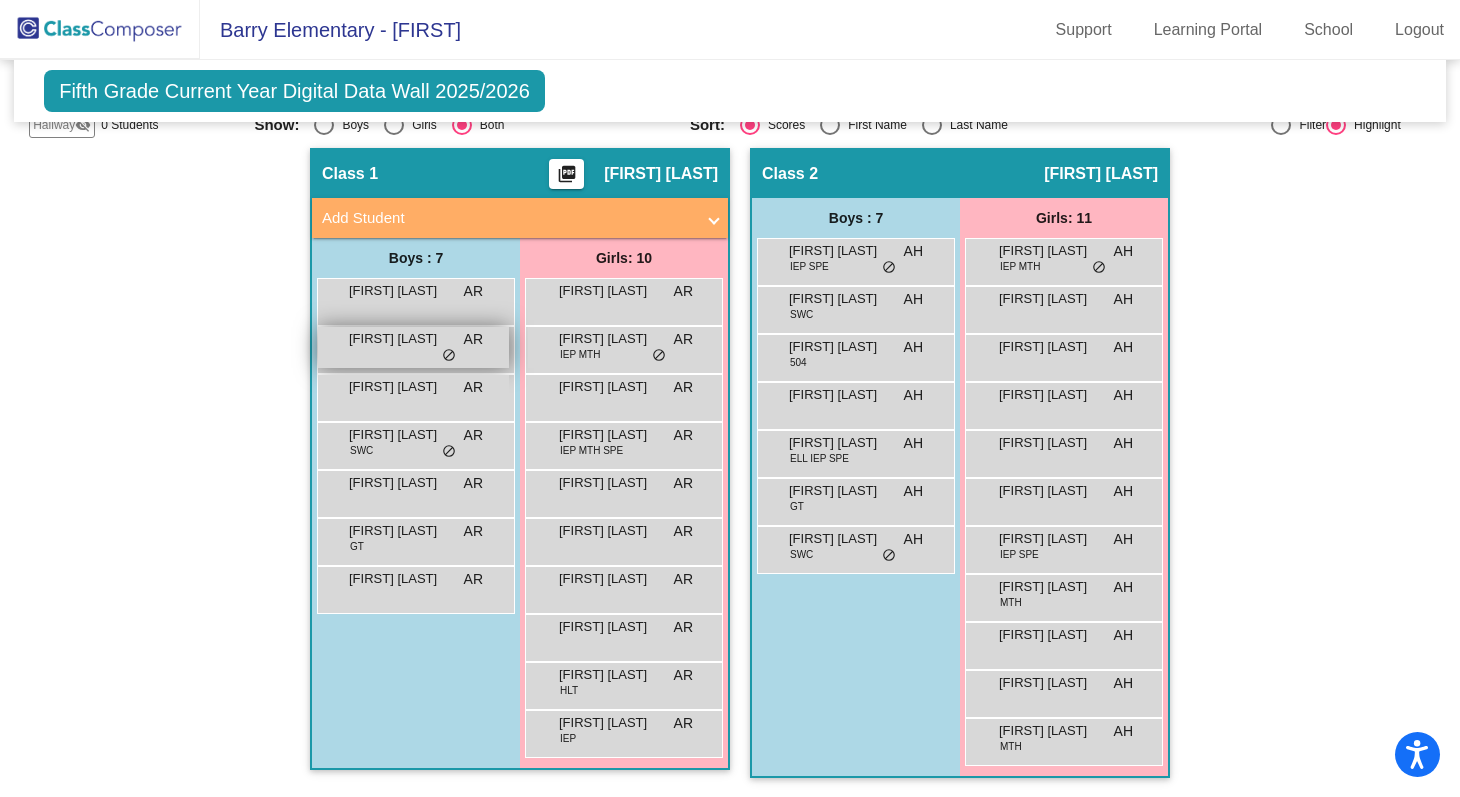 click on "Christopher Edmunds AR lock do_not_disturb_alt" at bounding box center (413, 347) 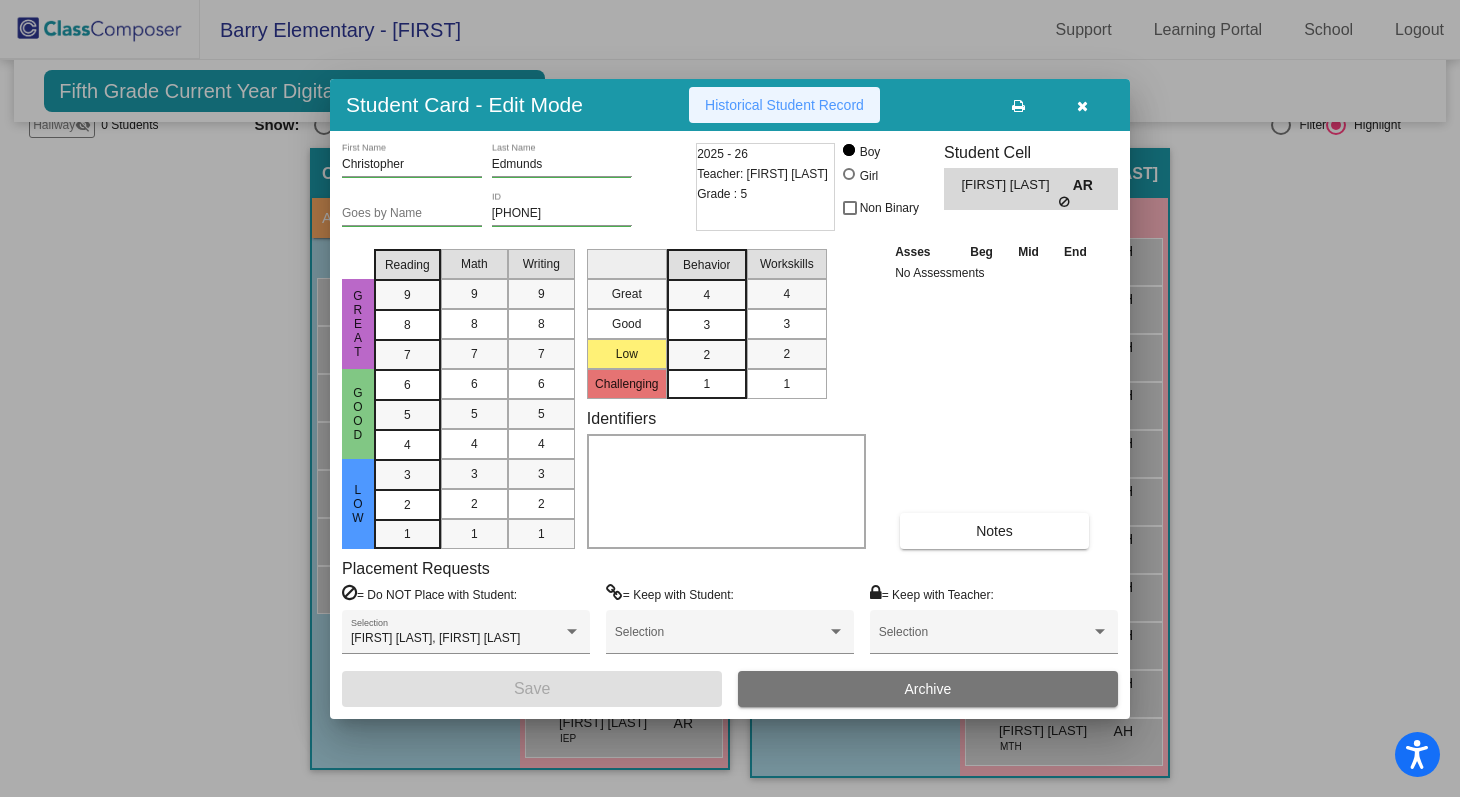 click on "Historical Student Record" at bounding box center (784, 105) 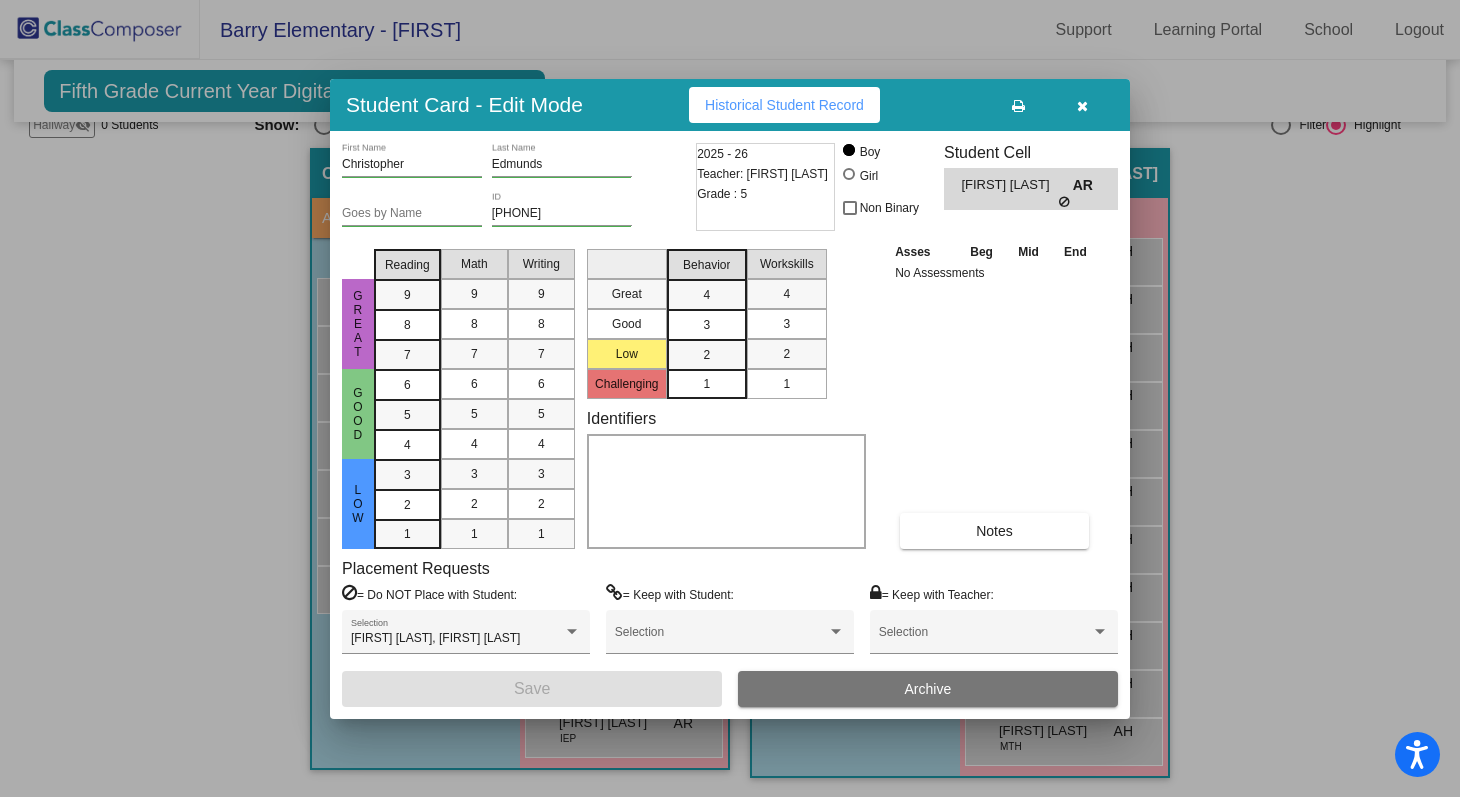 click at bounding box center [1082, 105] 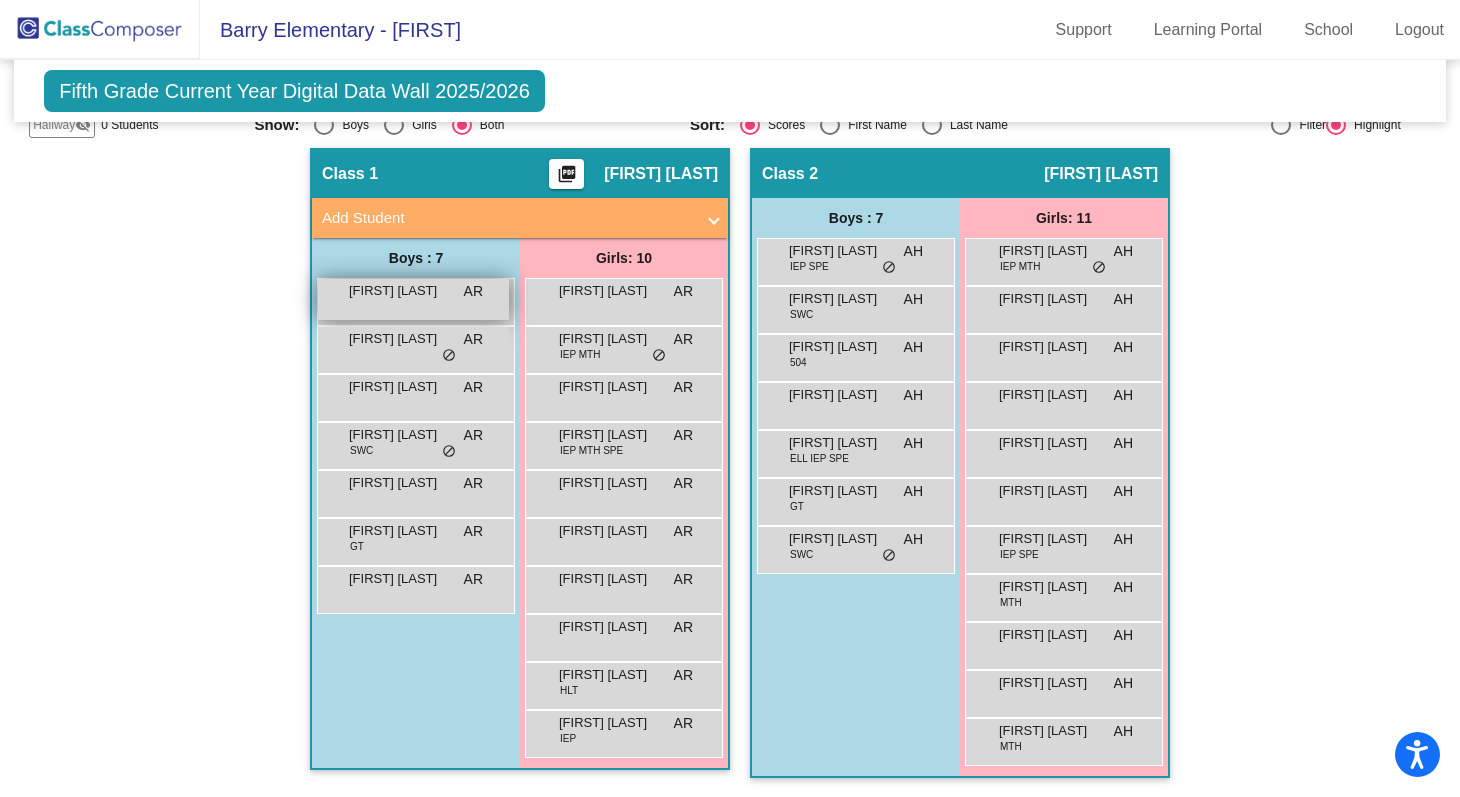 click on "Aiden Whitten AR lock do_not_disturb_alt" at bounding box center (413, 299) 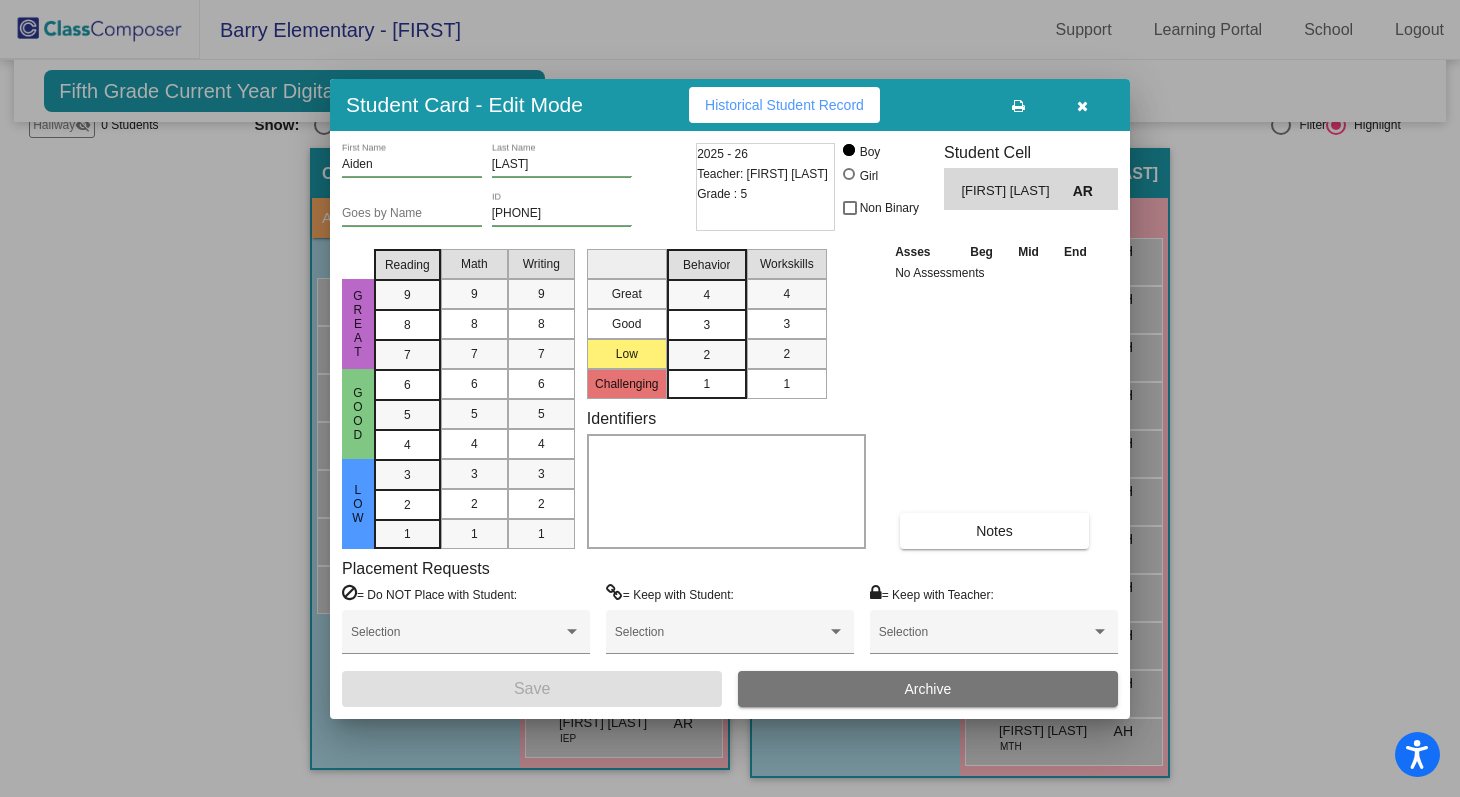 click on "Historical Student Record" at bounding box center (784, 105) 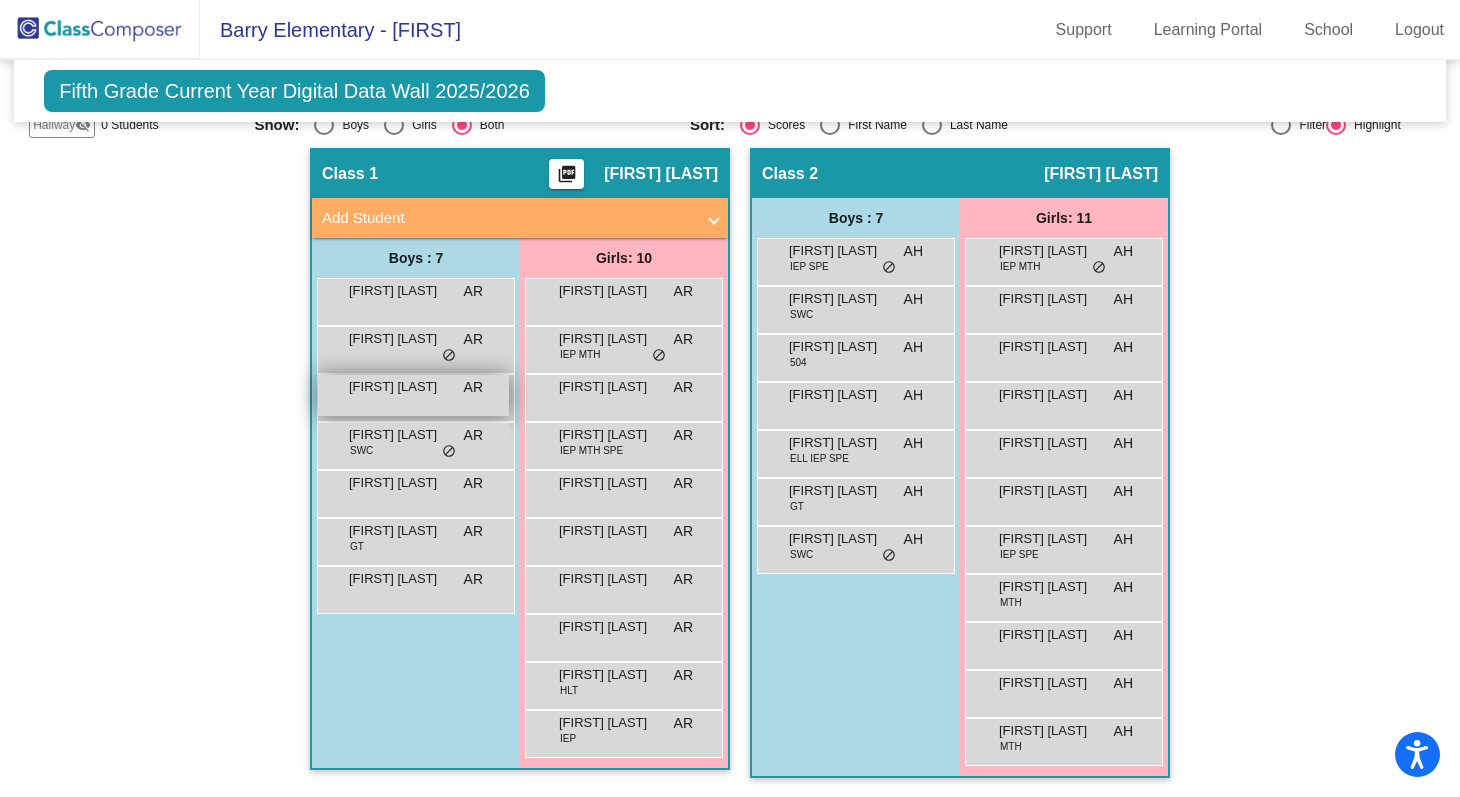 click on "Denan Abidovic" at bounding box center (399, 387) 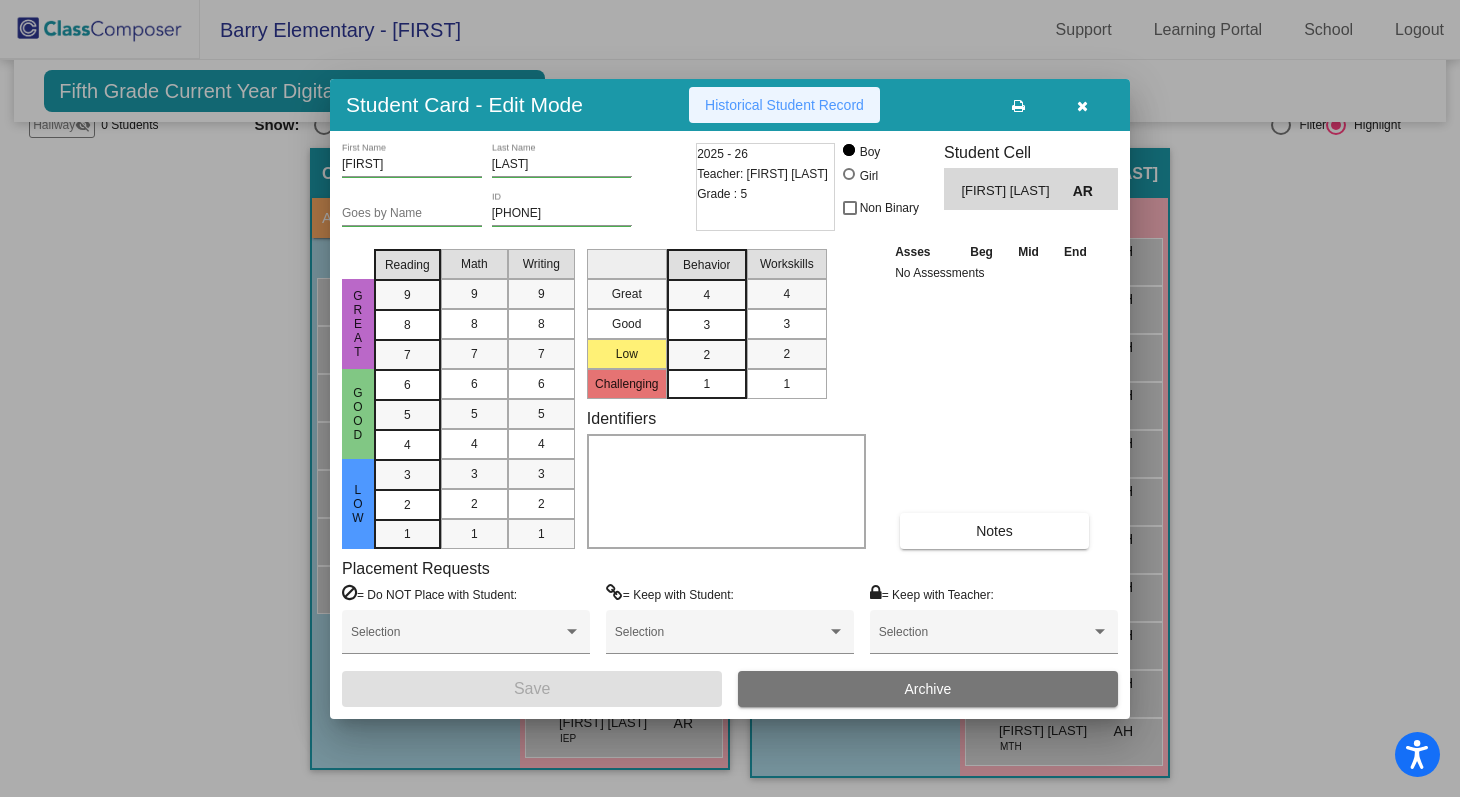 click on "Historical Student Record" at bounding box center [784, 105] 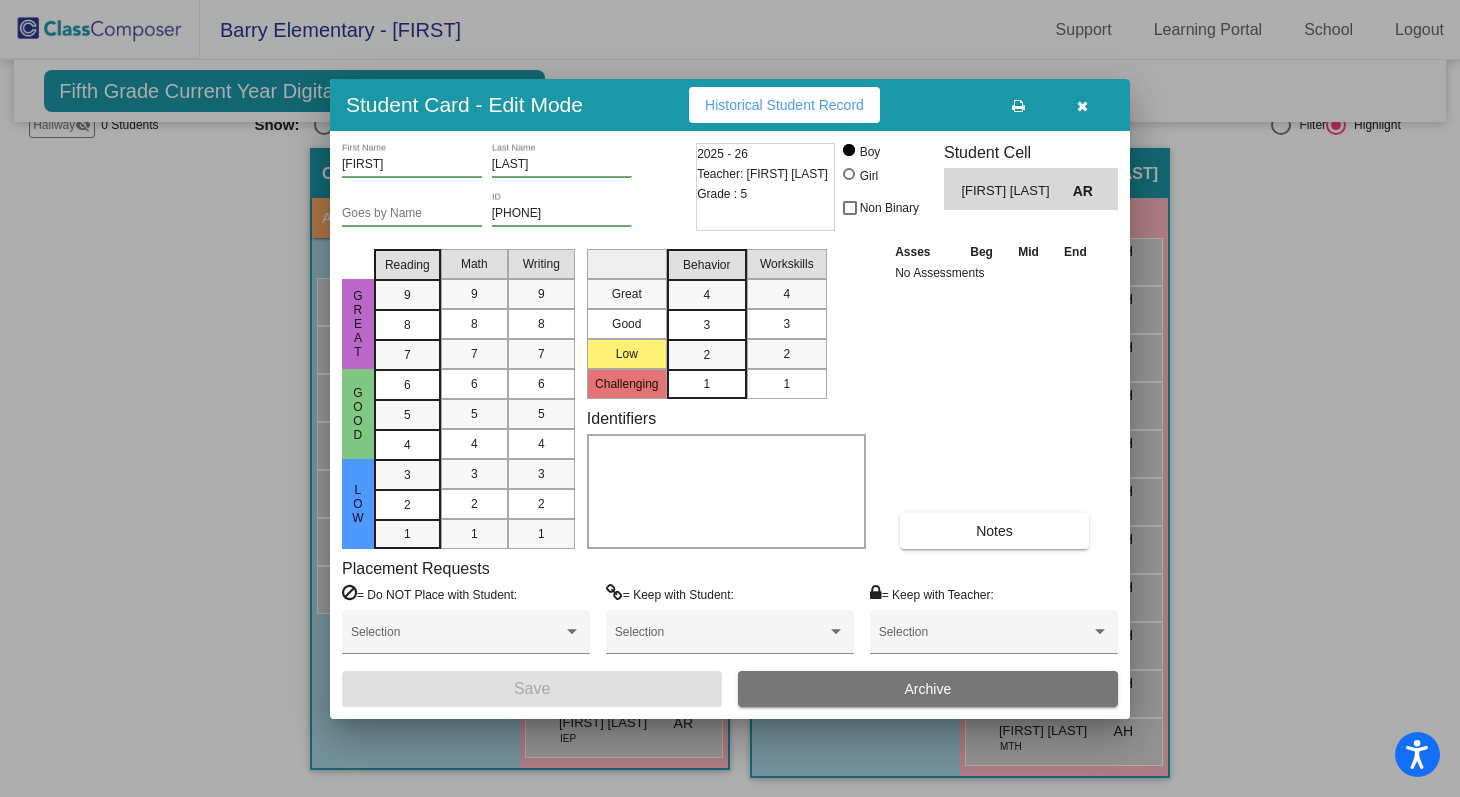 click at bounding box center [1082, 106] 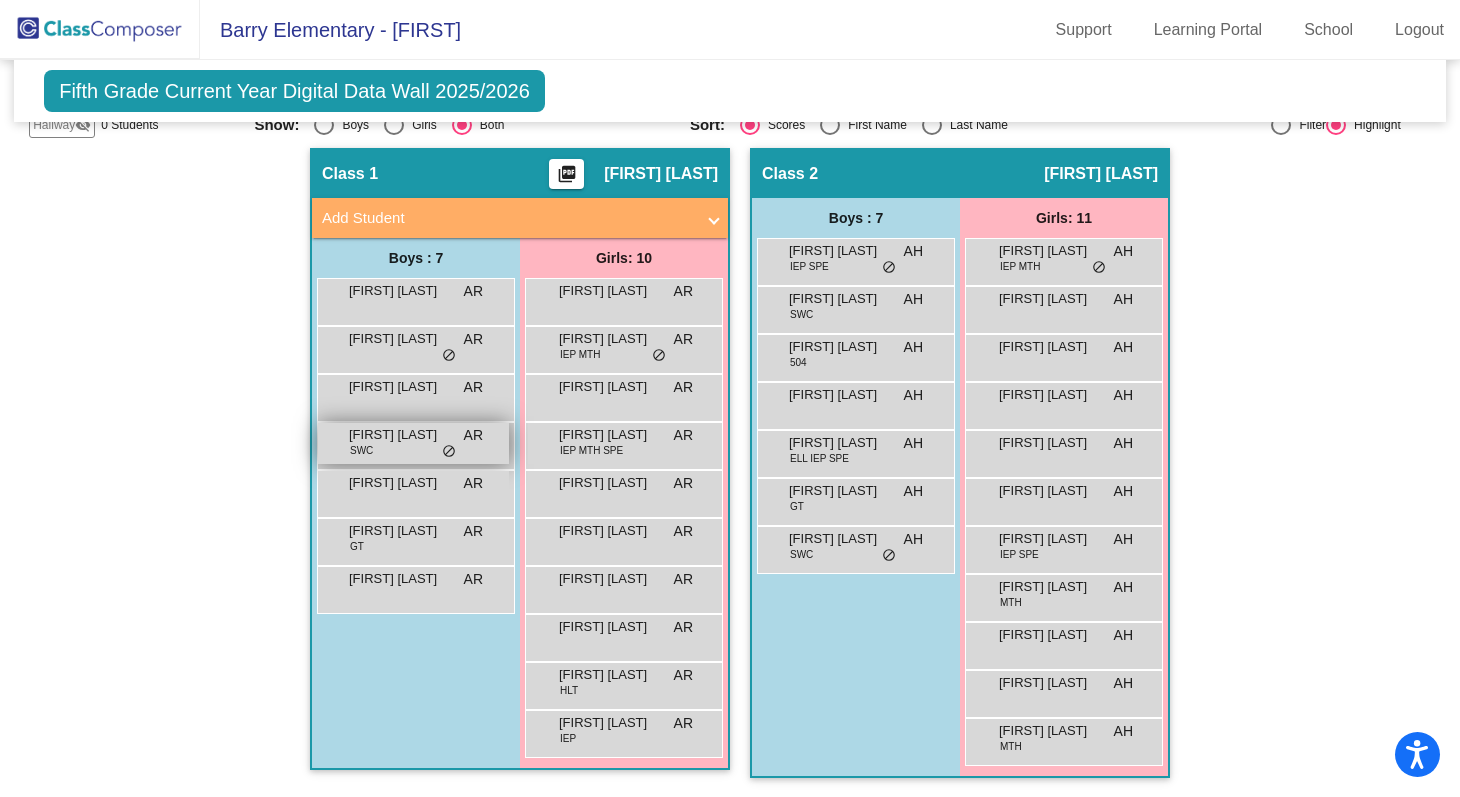 click on "do_not_disturb_alt" at bounding box center (449, 452) 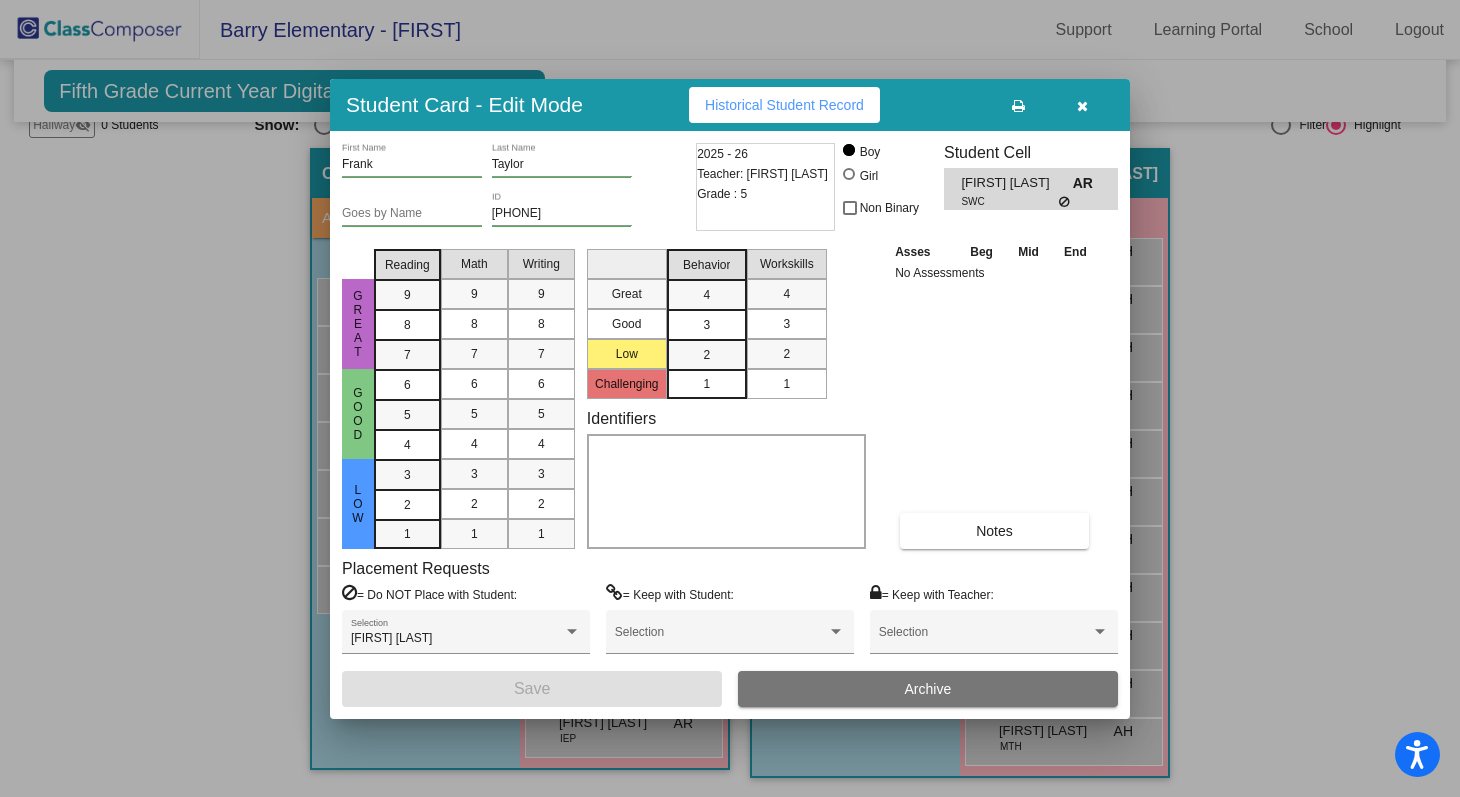 click on "Historical Student Record" at bounding box center (784, 105) 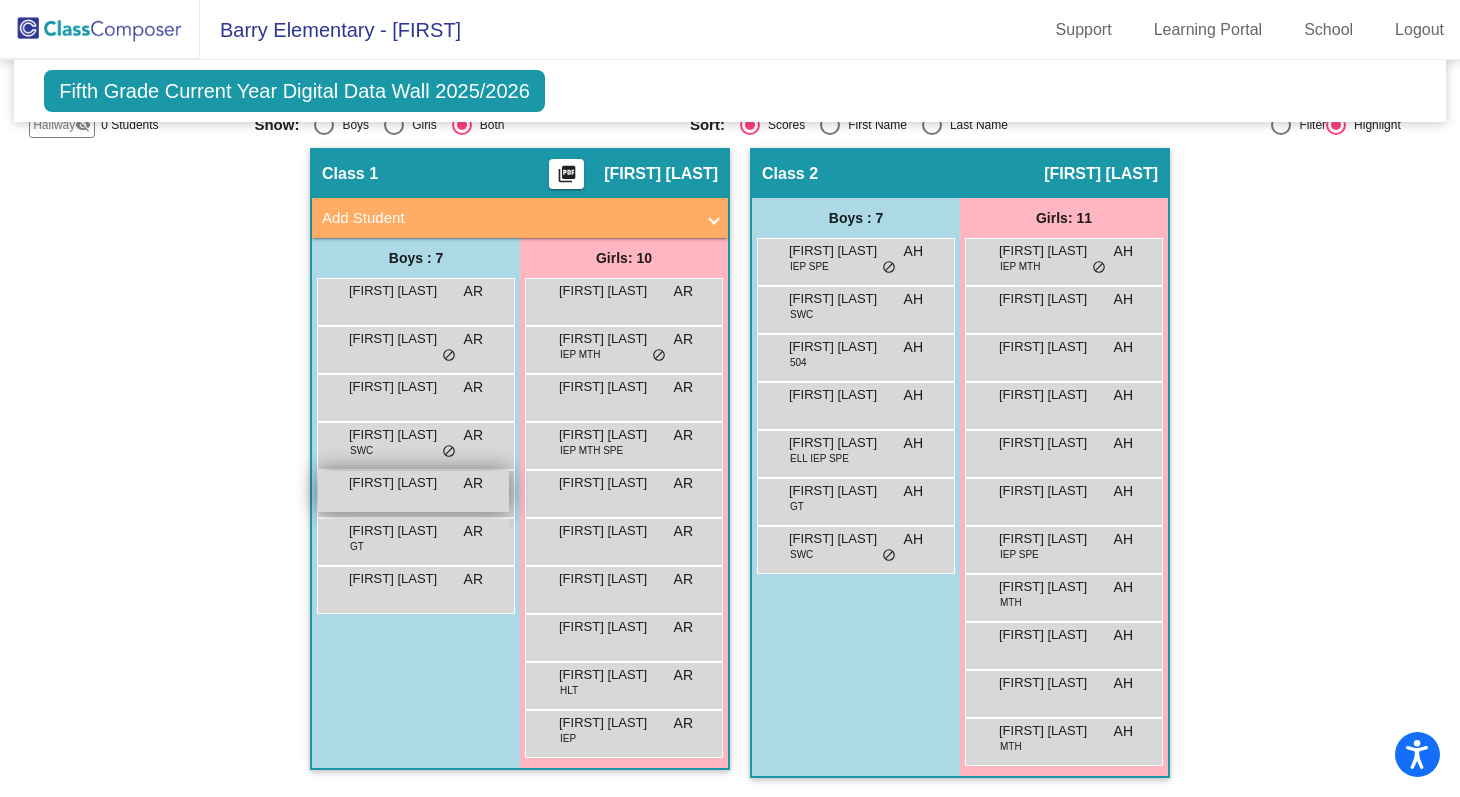 click on "Malcolm Reinhardt" at bounding box center [399, 483] 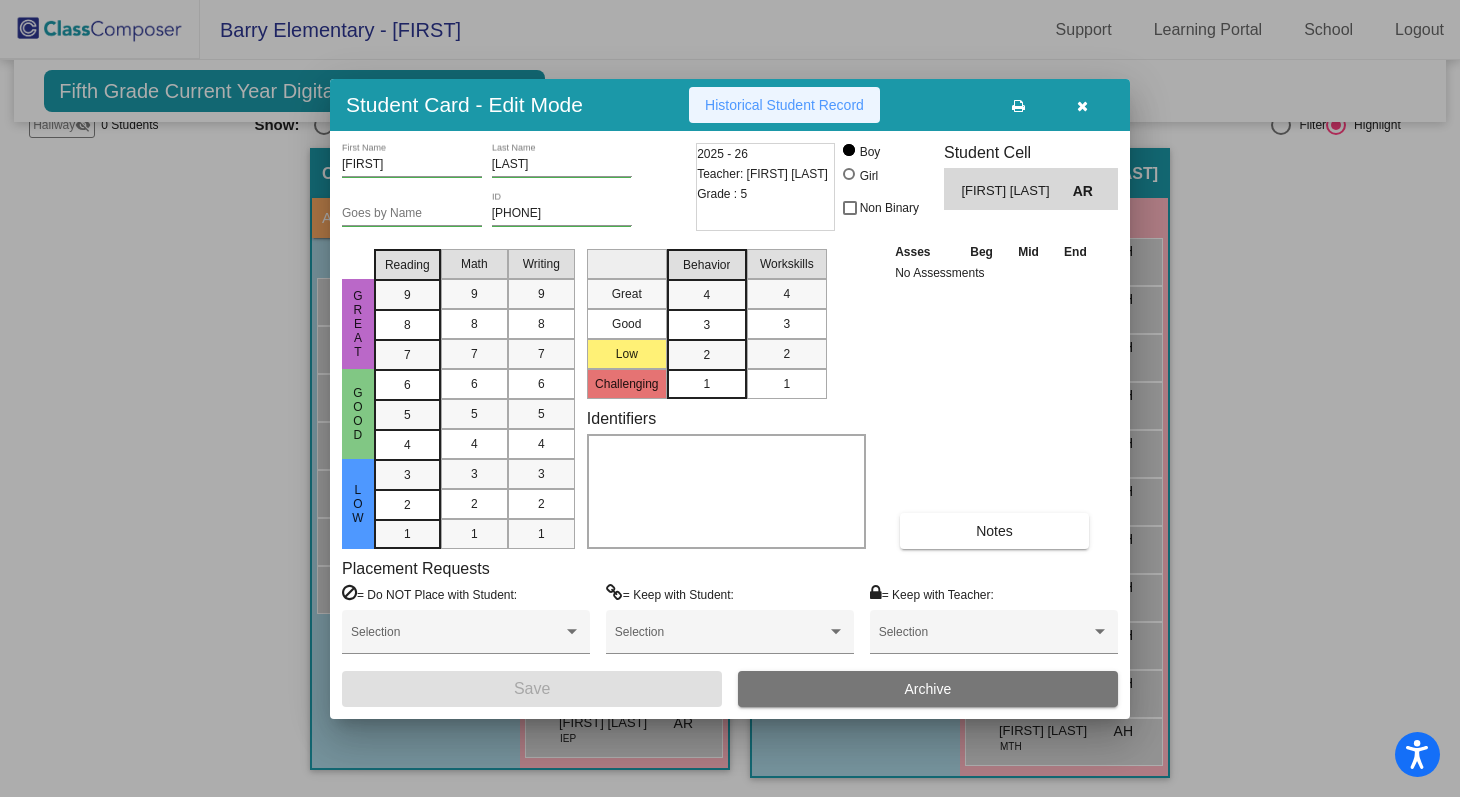click on "Historical Student Record" at bounding box center (784, 105) 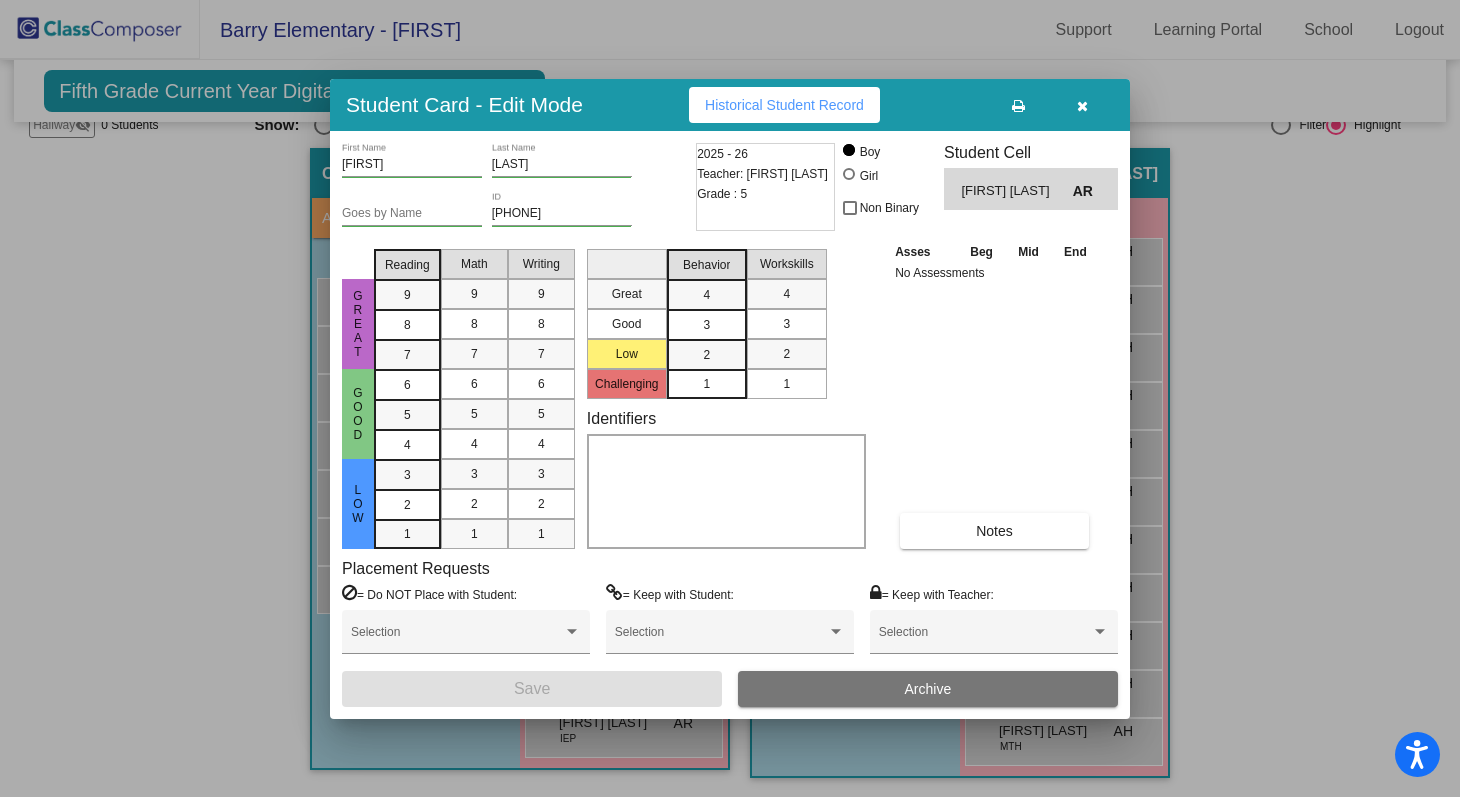 click at bounding box center [1082, 106] 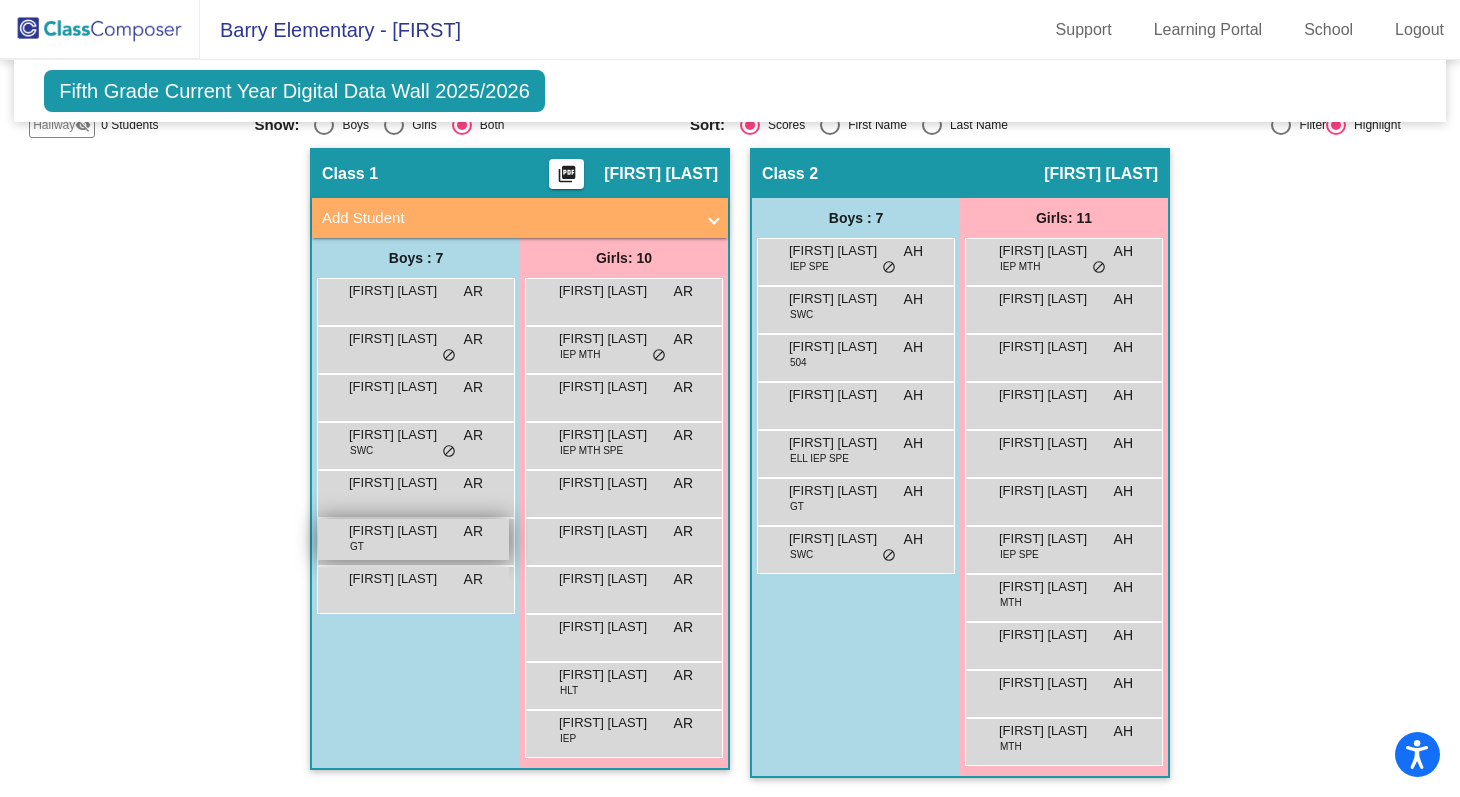 click on "Mason Reiss GT AR lock do_not_disturb_alt" at bounding box center [413, 539] 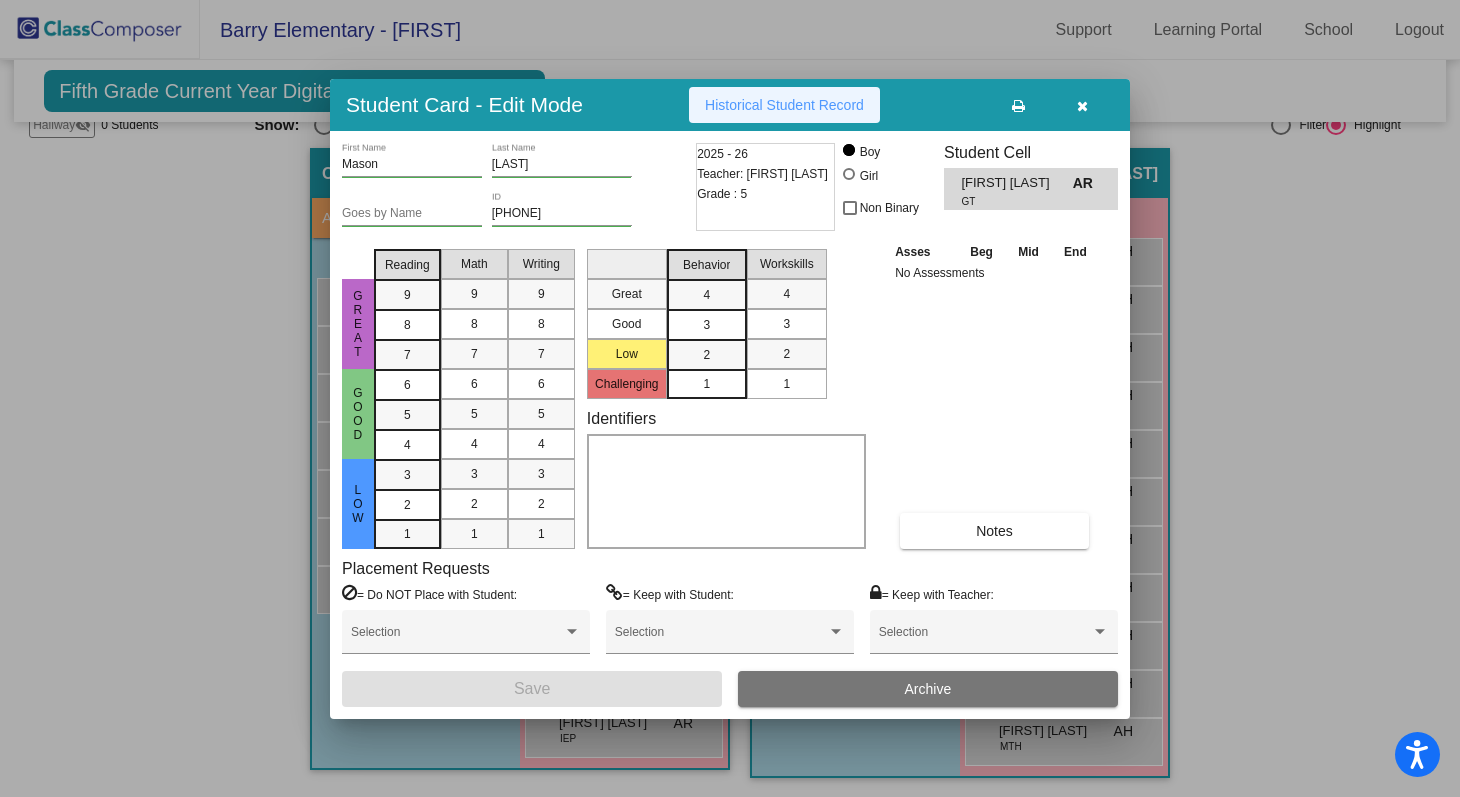 click on "Historical Student Record" at bounding box center (784, 105) 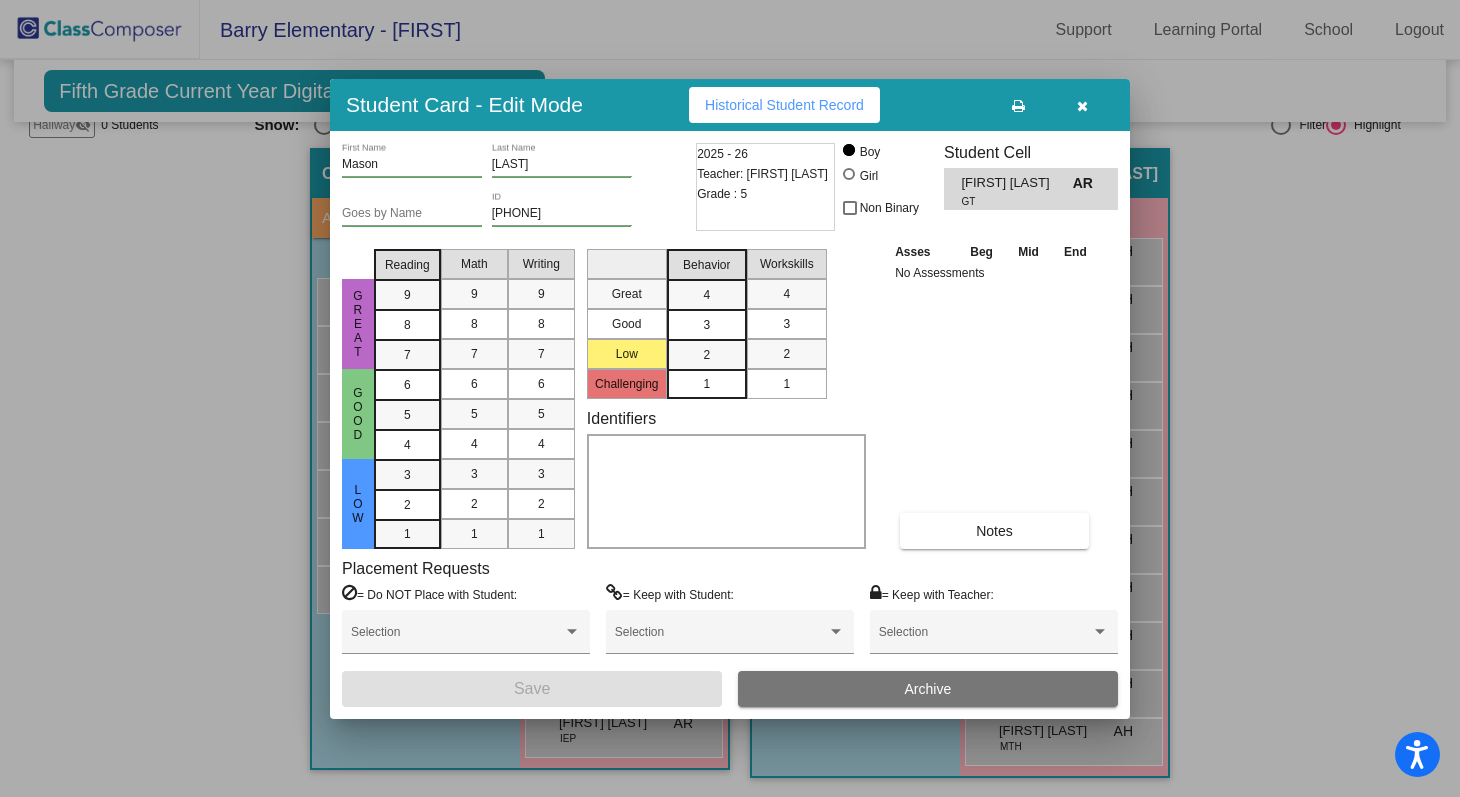 click at bounding box center (1082, 106) 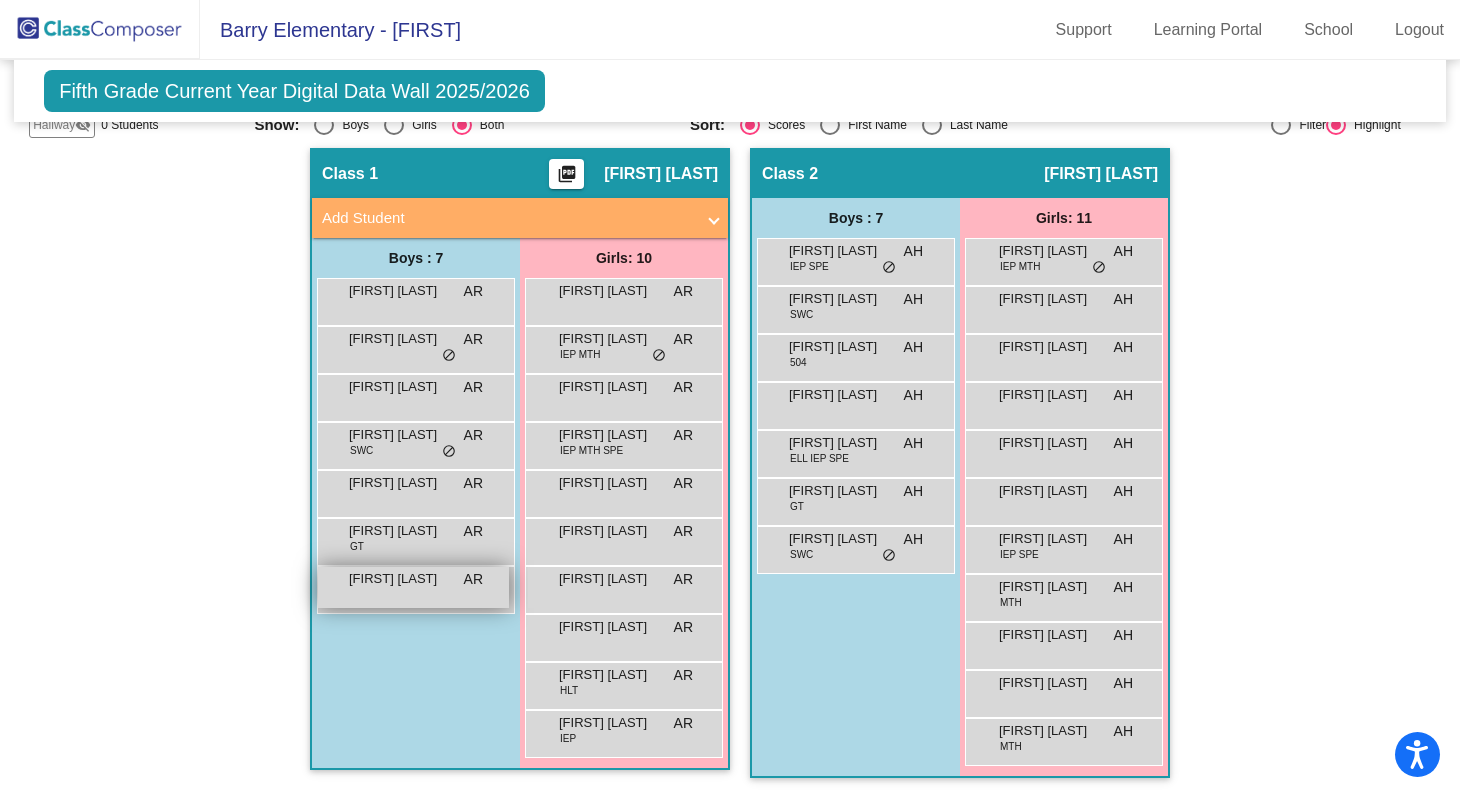 click on "Miles Tate" at bounding box center (399, 579) 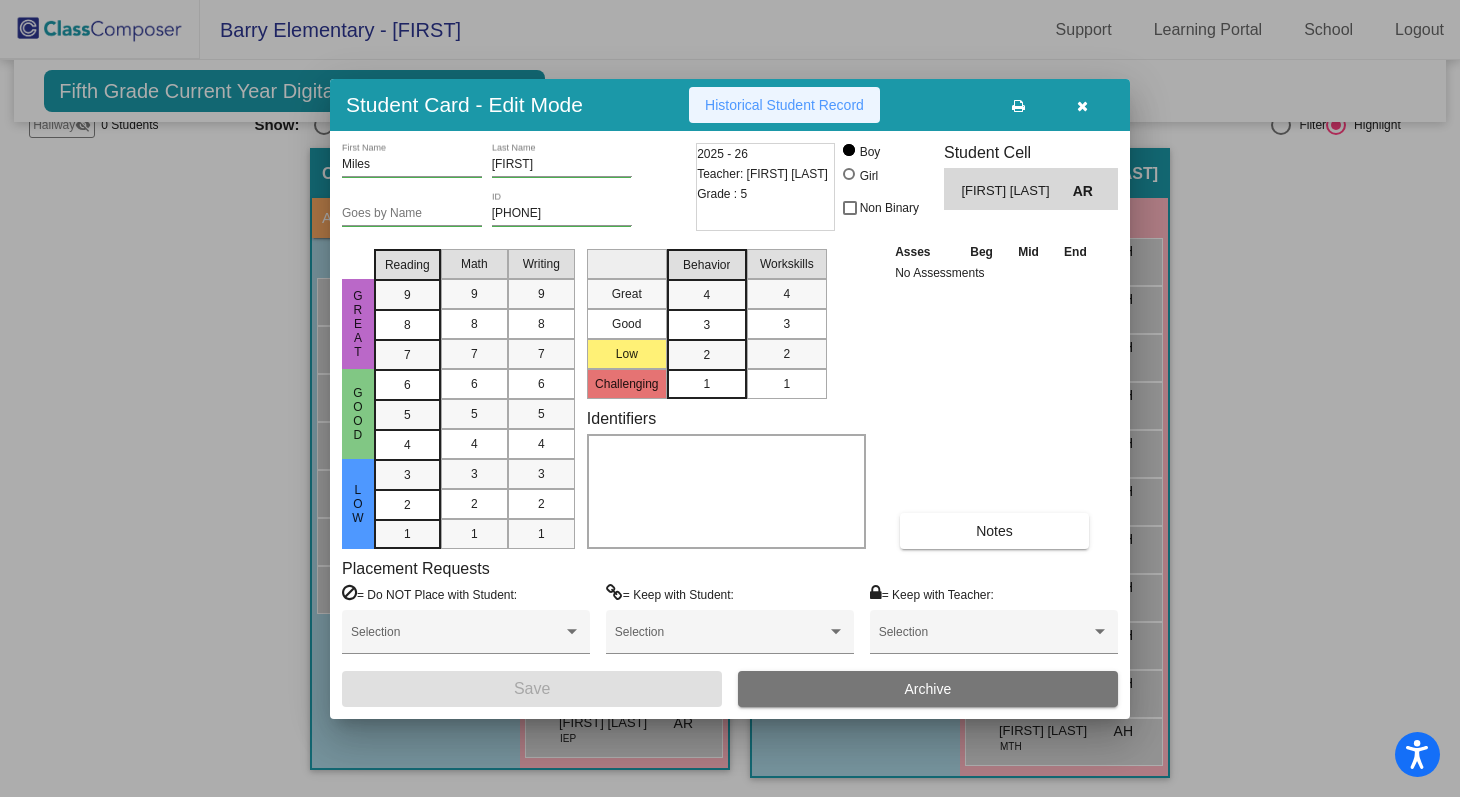 click on "Historical Student Record" at bounding box center (784, 105) 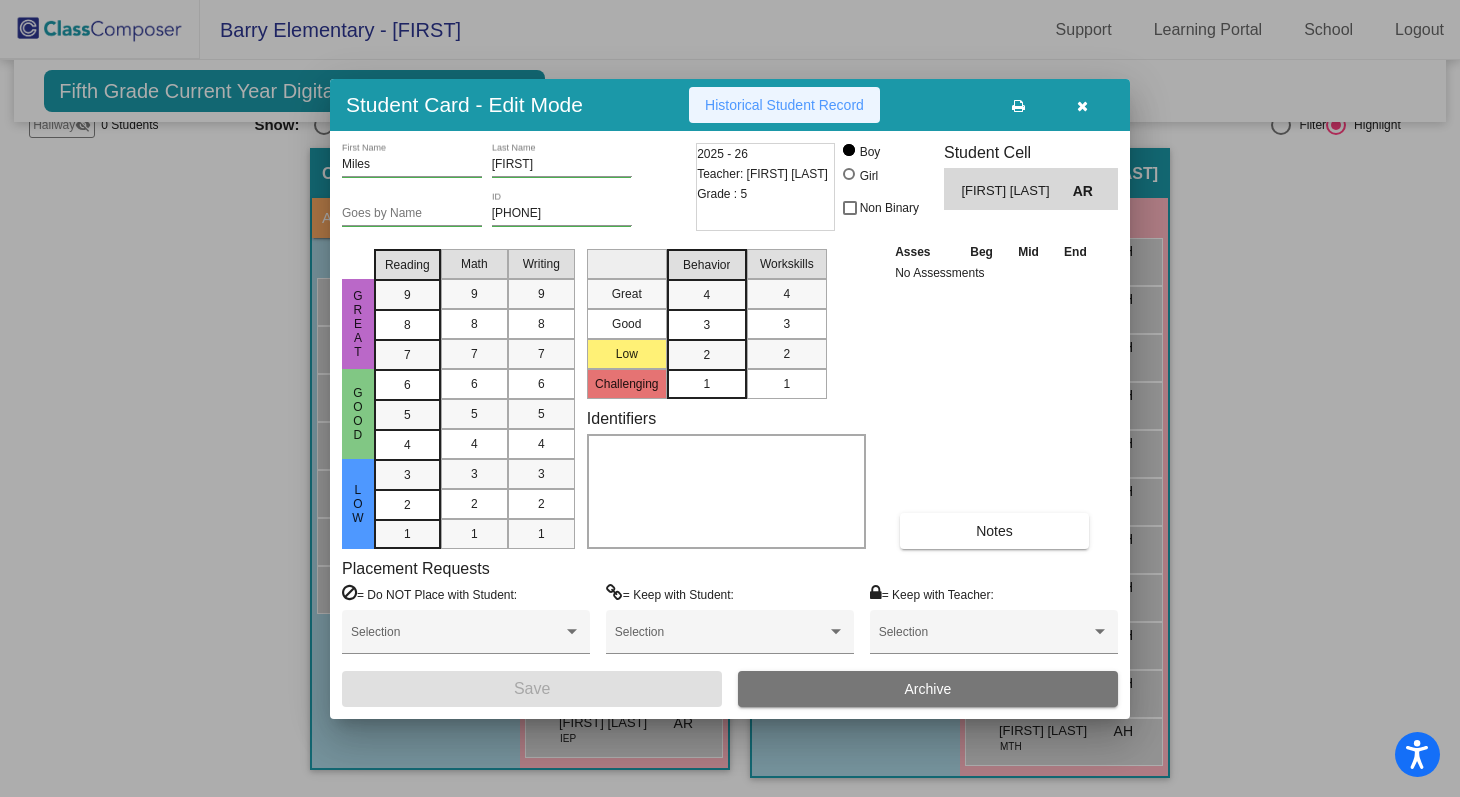 click on "Historical Student Record" at bounding box center (784, 105) 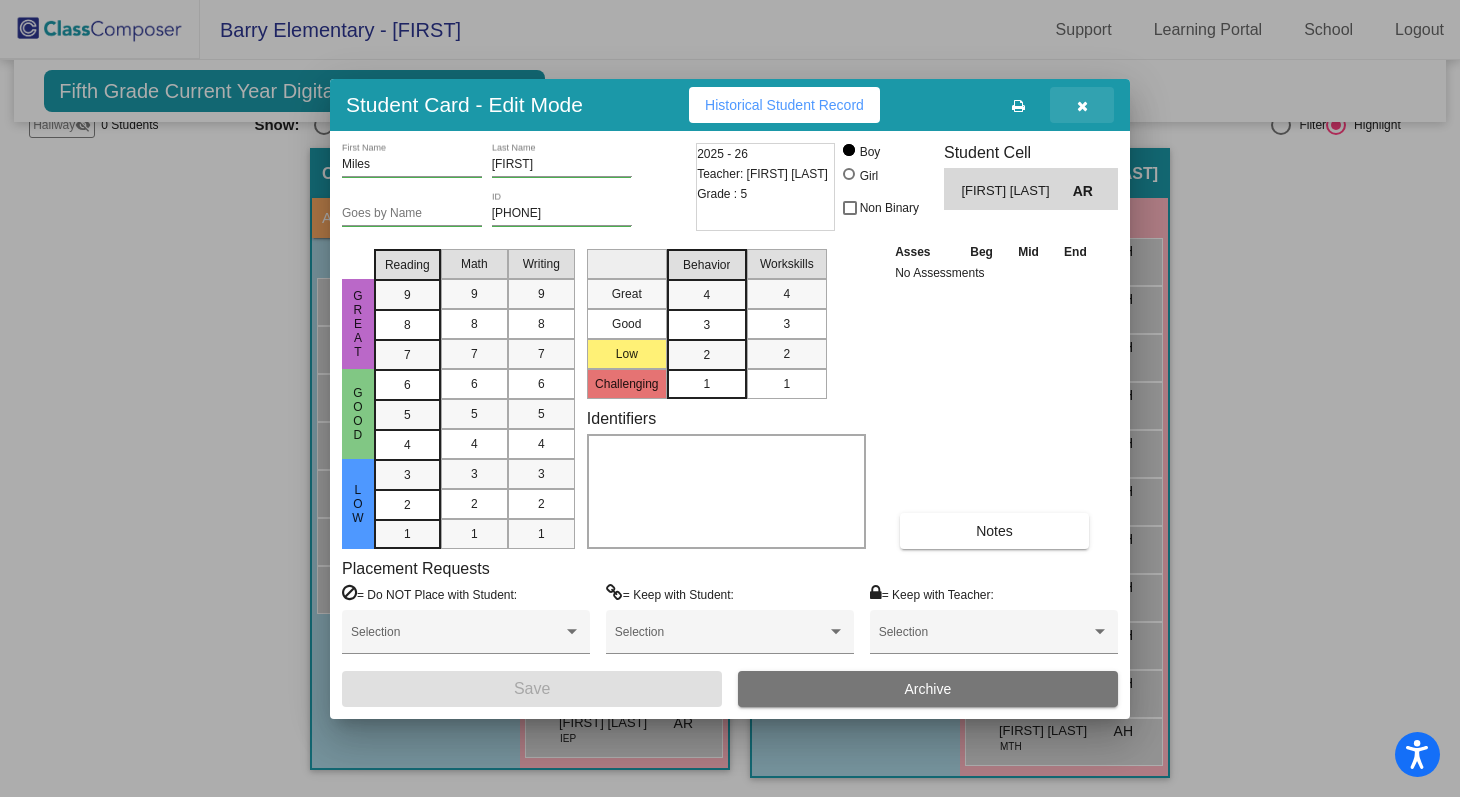 click at bounding box center [1082, 106] 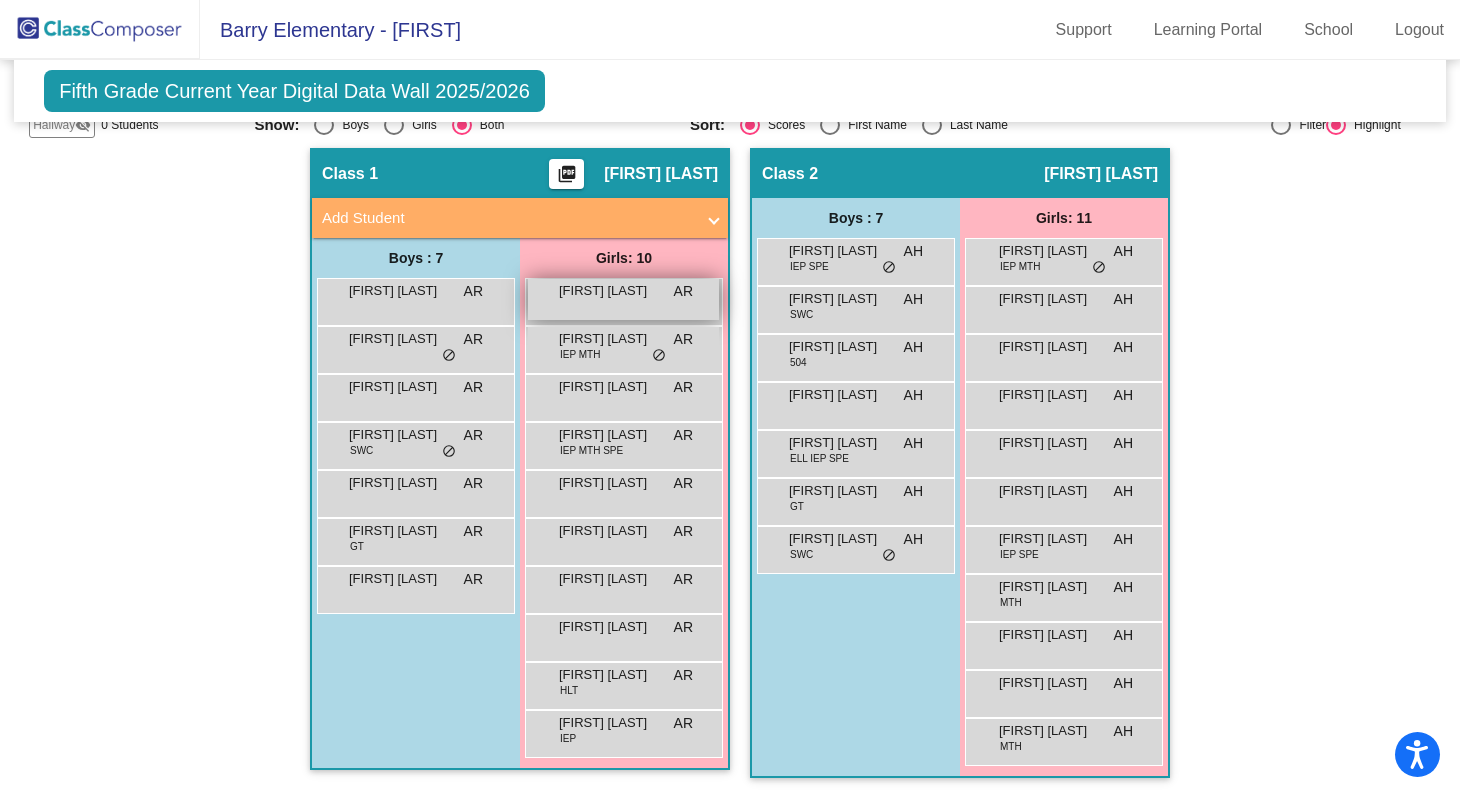 click on "Austyn Elliott" at bounding box center (609, 291) 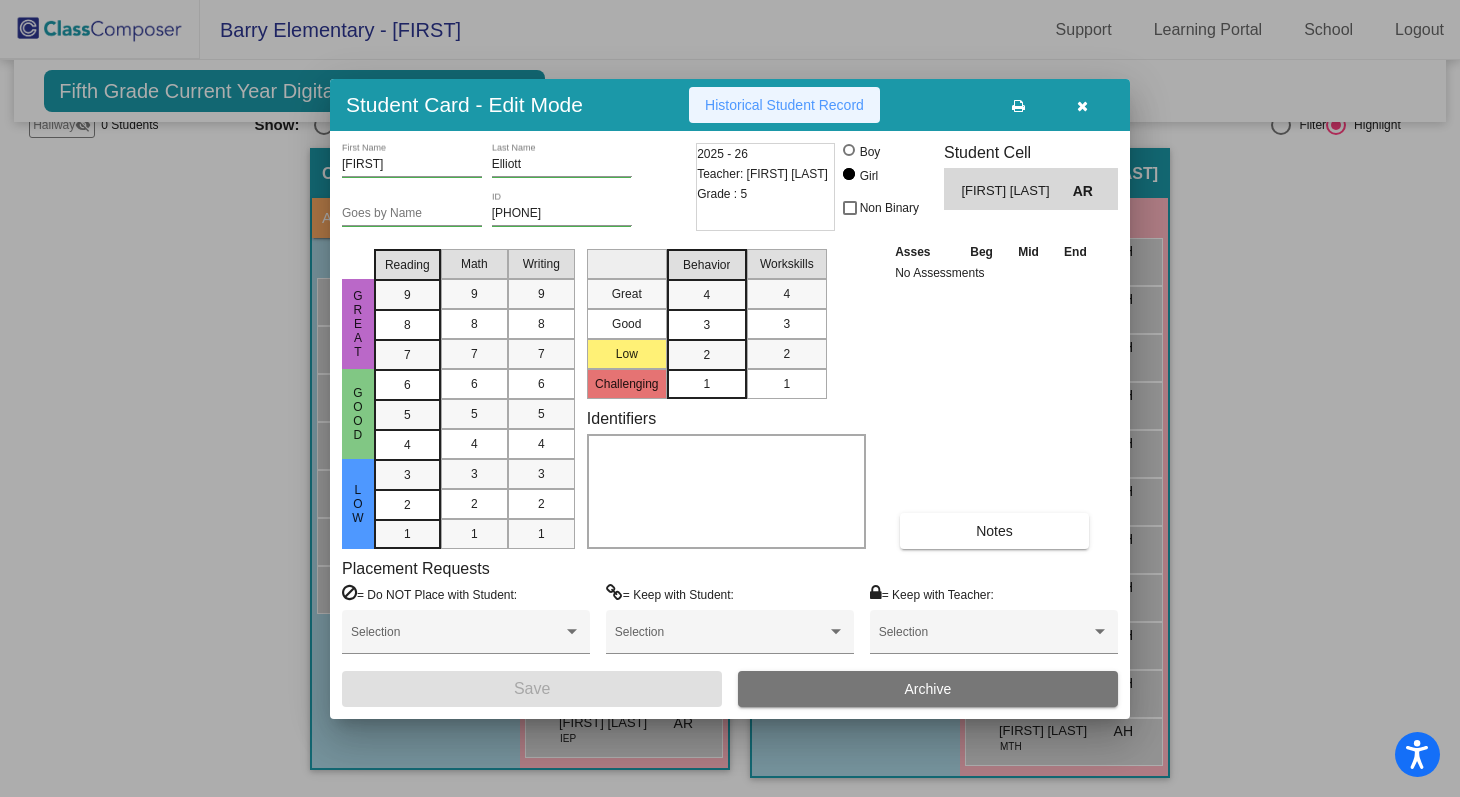 click on "Historical Student Record" at bounding box center (784, 105) 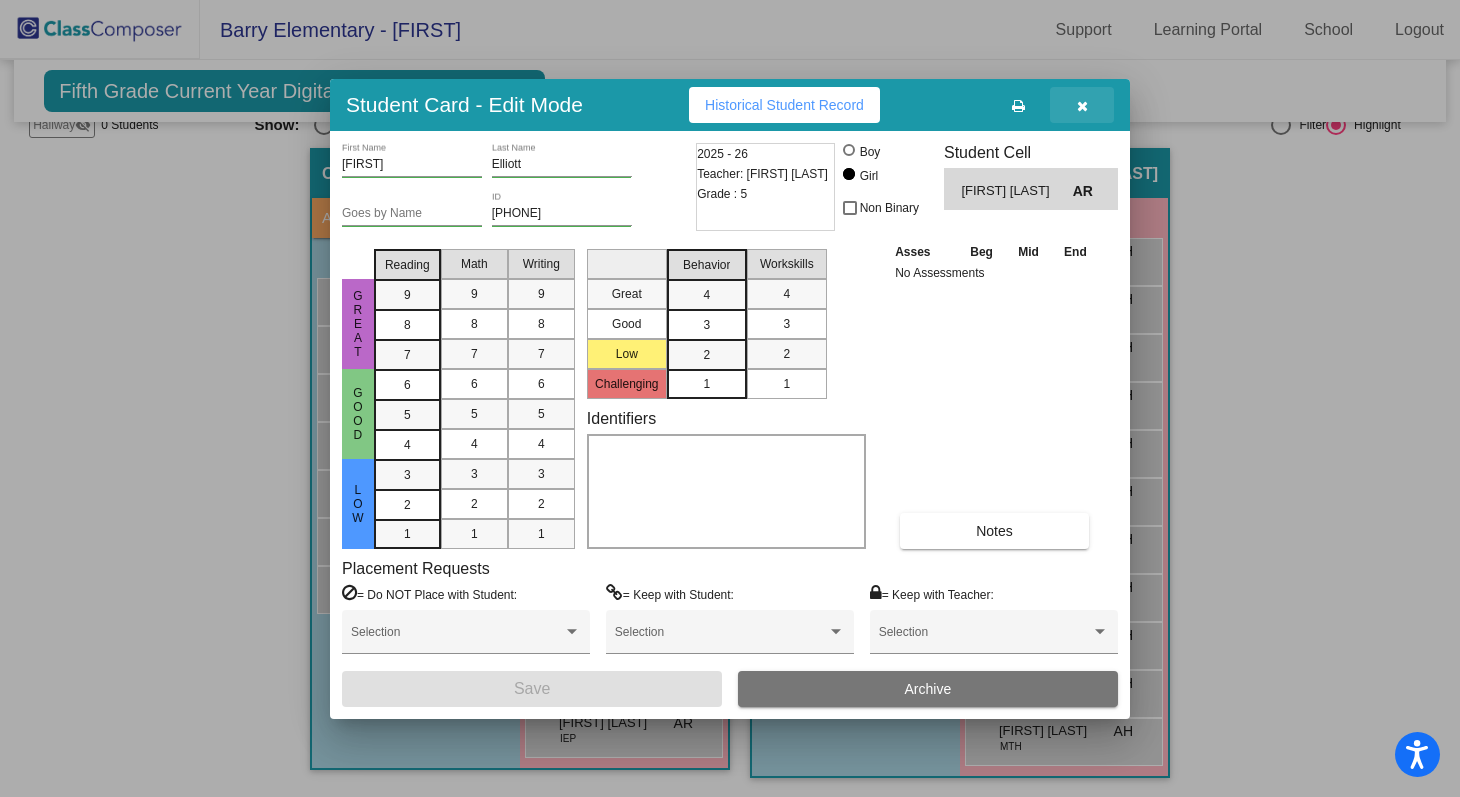click at bounding box center (1082, 105) 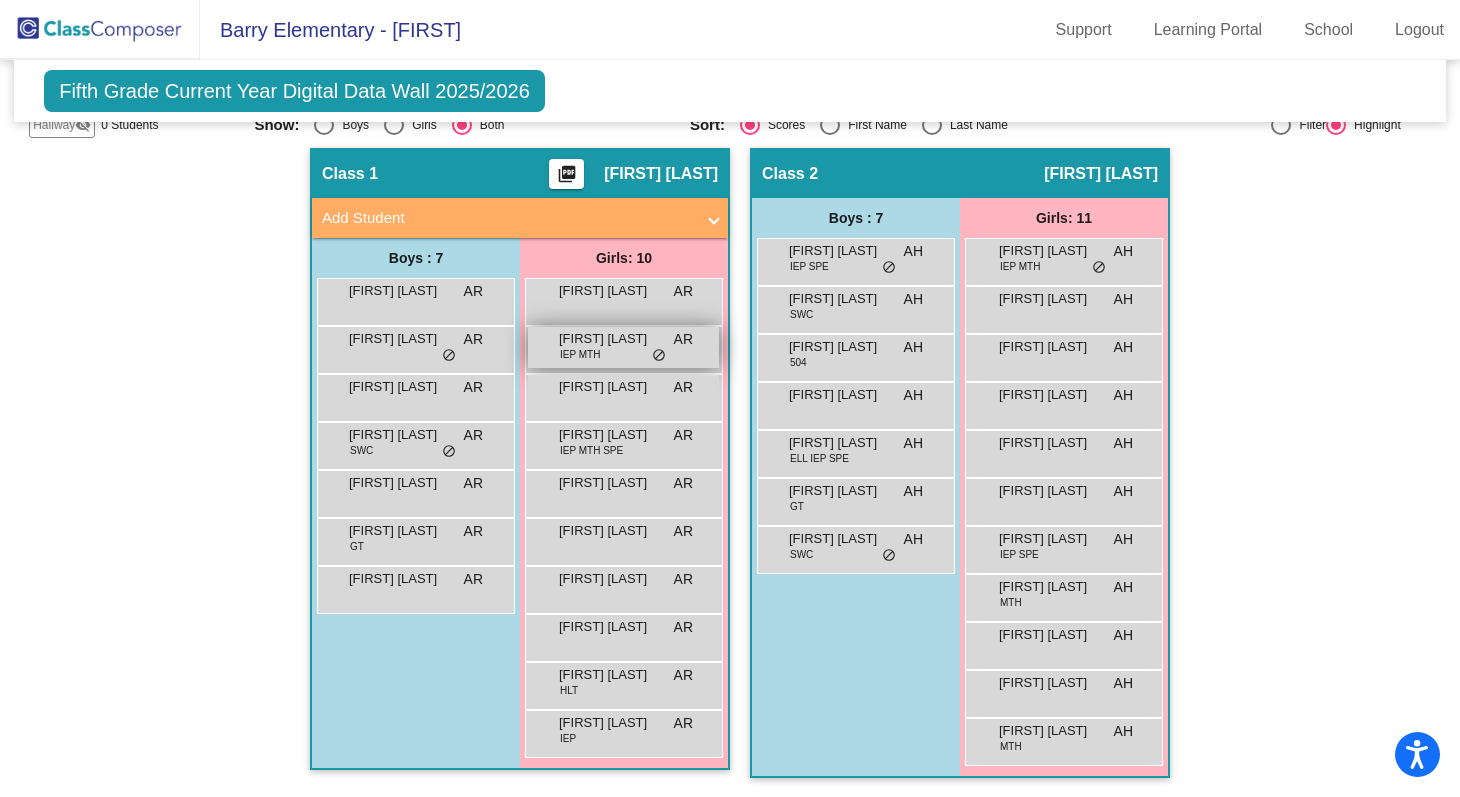 click on "Bethany Baidoo IEP MTH AR lock do_not_disturb_alt" at bounding box center (623, 347) 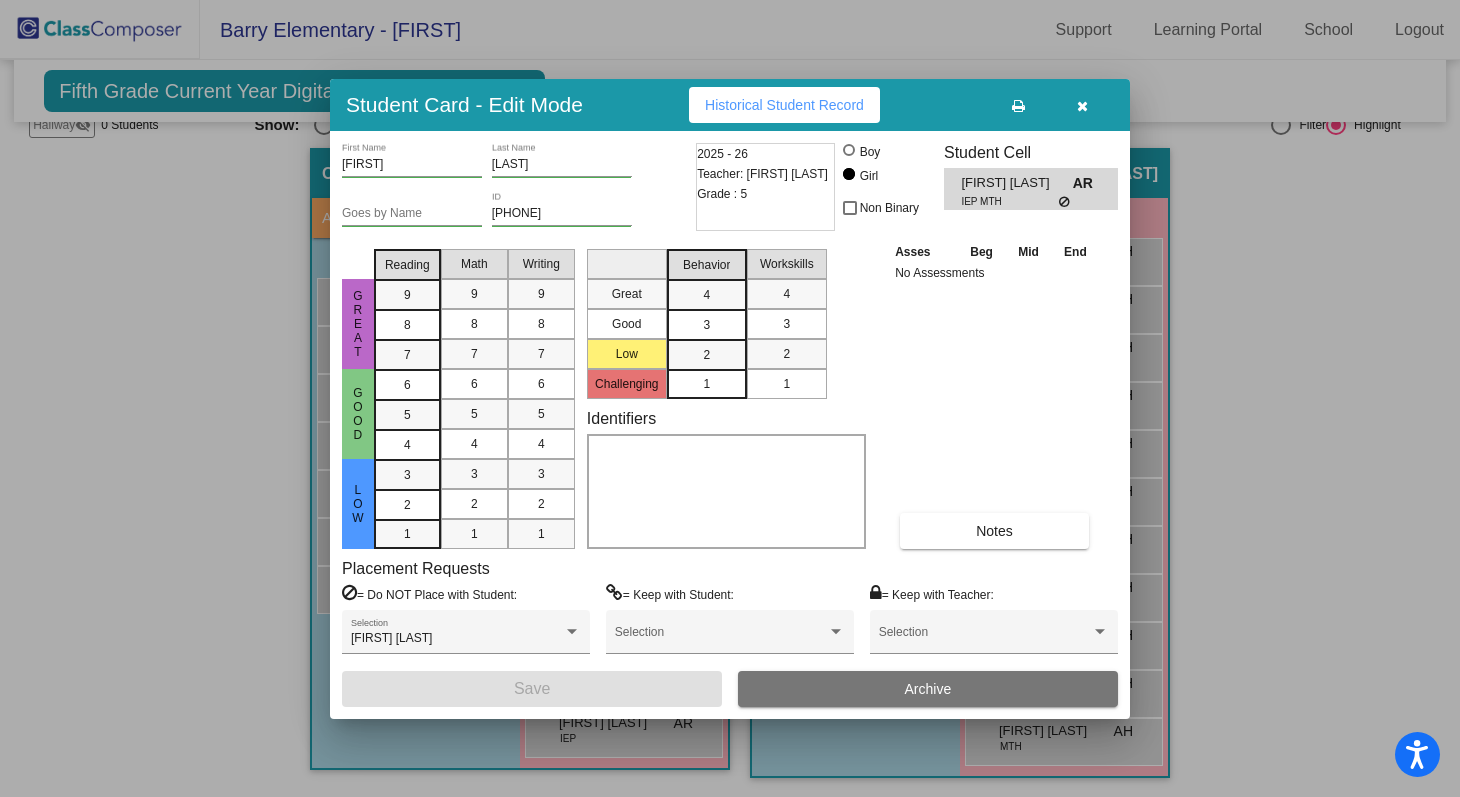 click on "Historical Student Record" at bounding box center [784, 105] 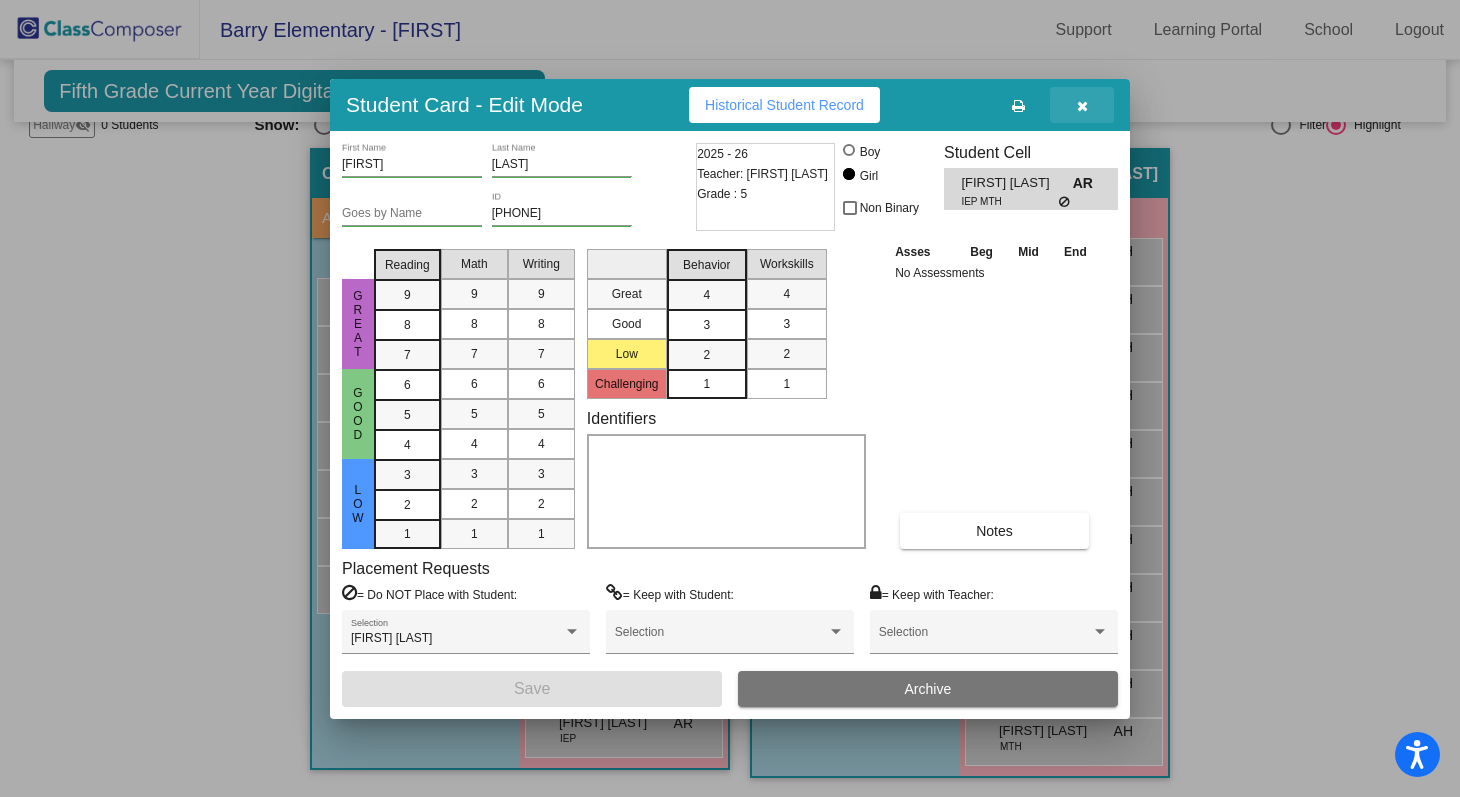 click at bounding box center (1082, 106) 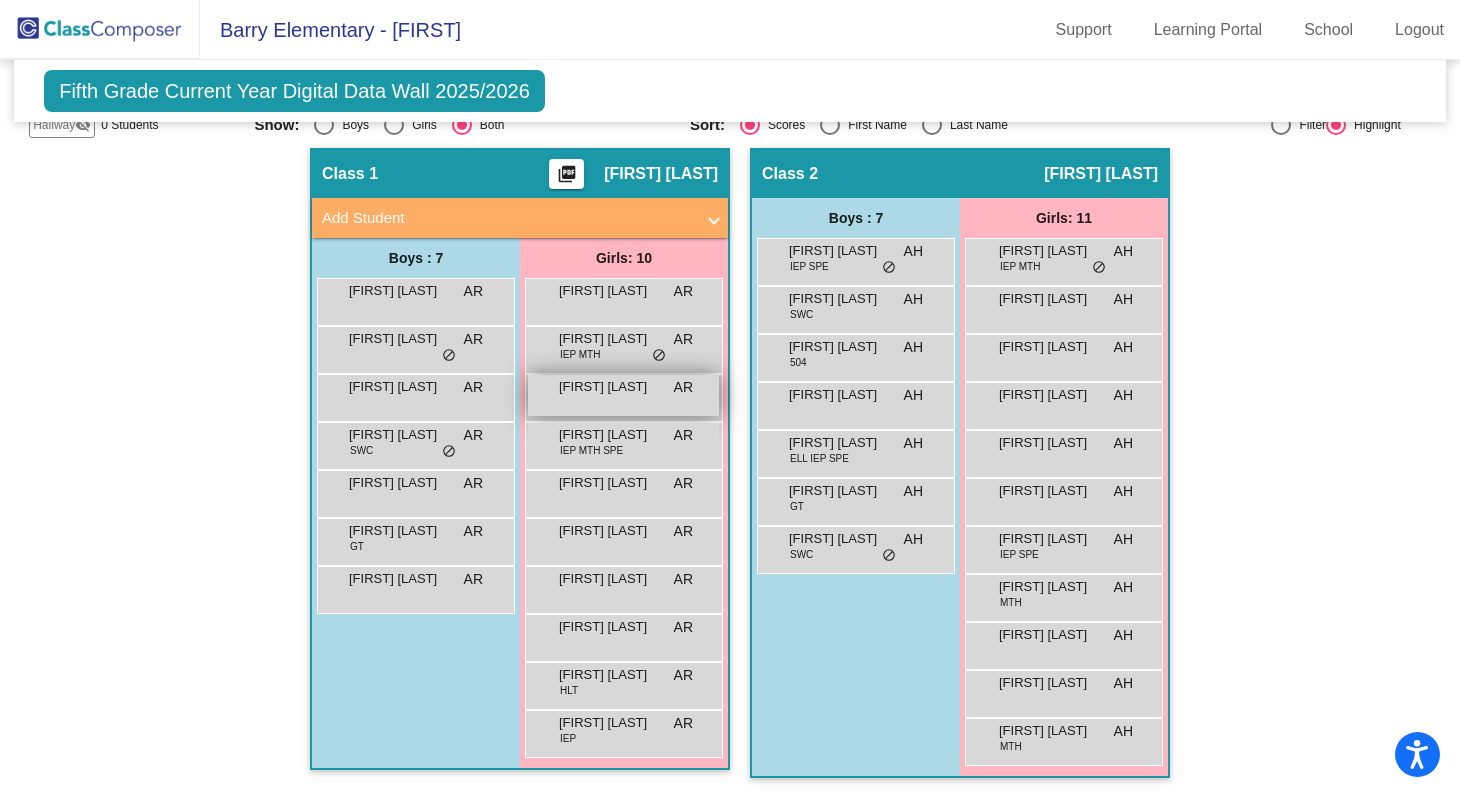click on "Dalyisa Guerra" at bounding box center [609, 387] 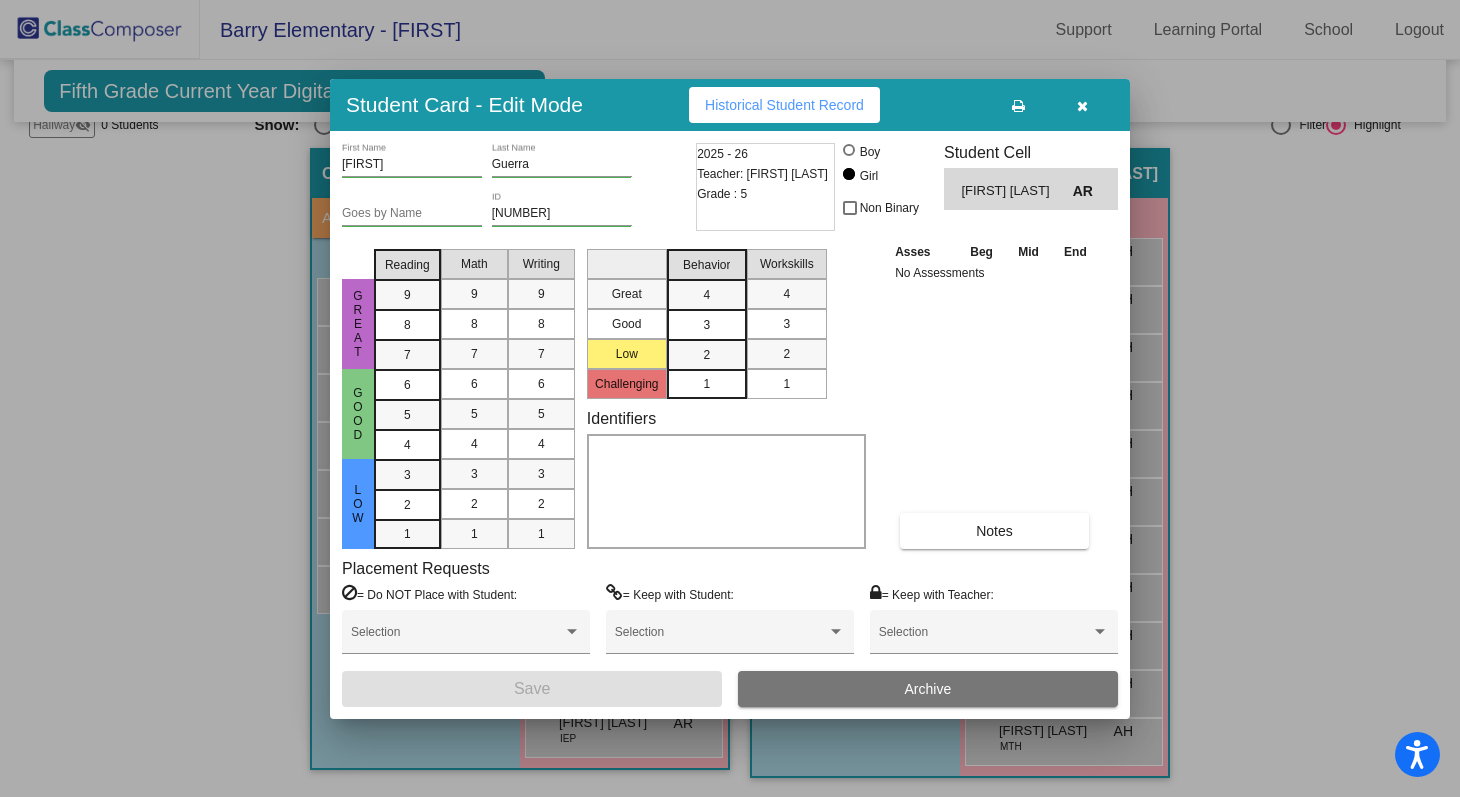 click on "Historical Student Record" at bounding box center (784, 105) 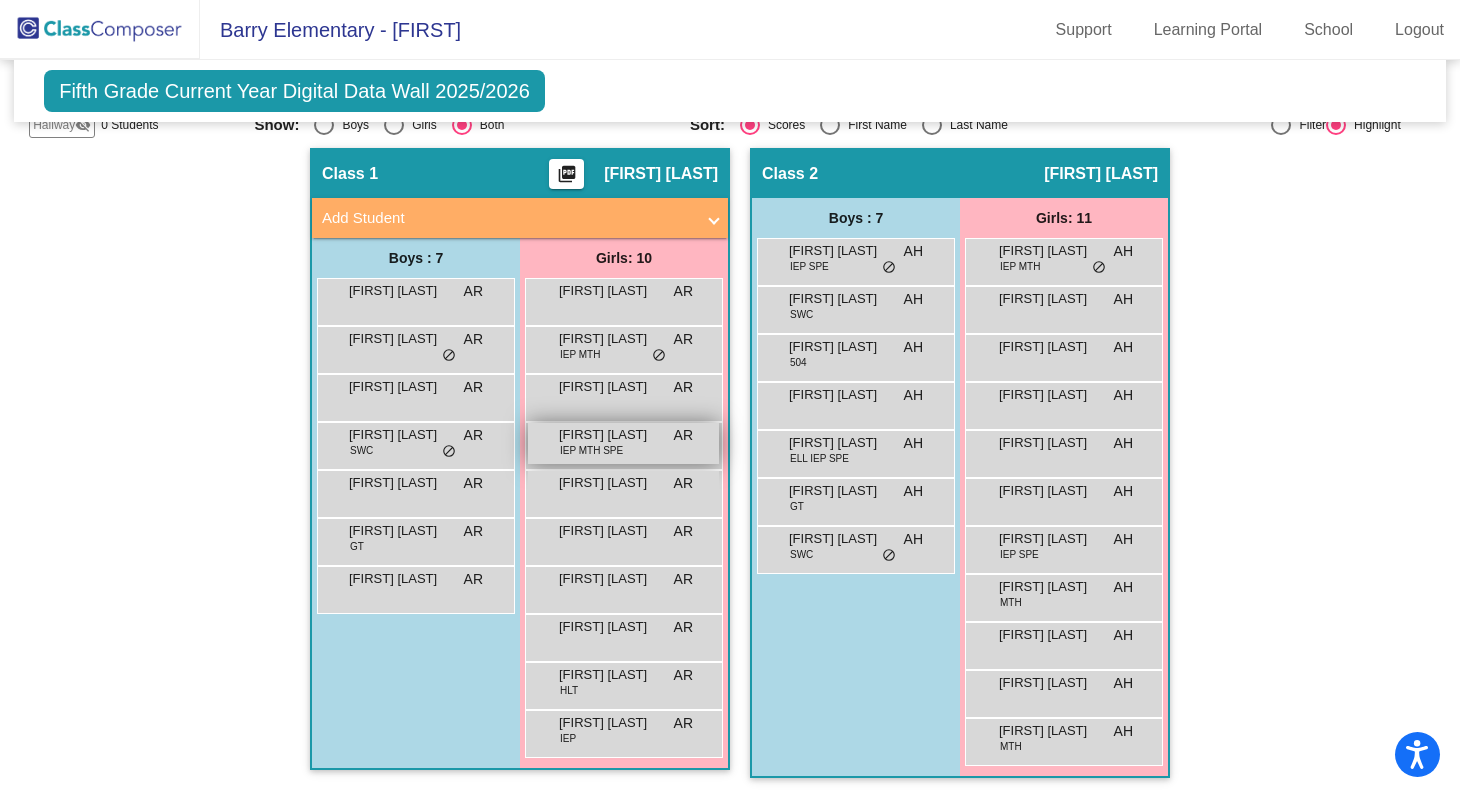 click on "Eleanor Brown" at bounding box center [609, 435] 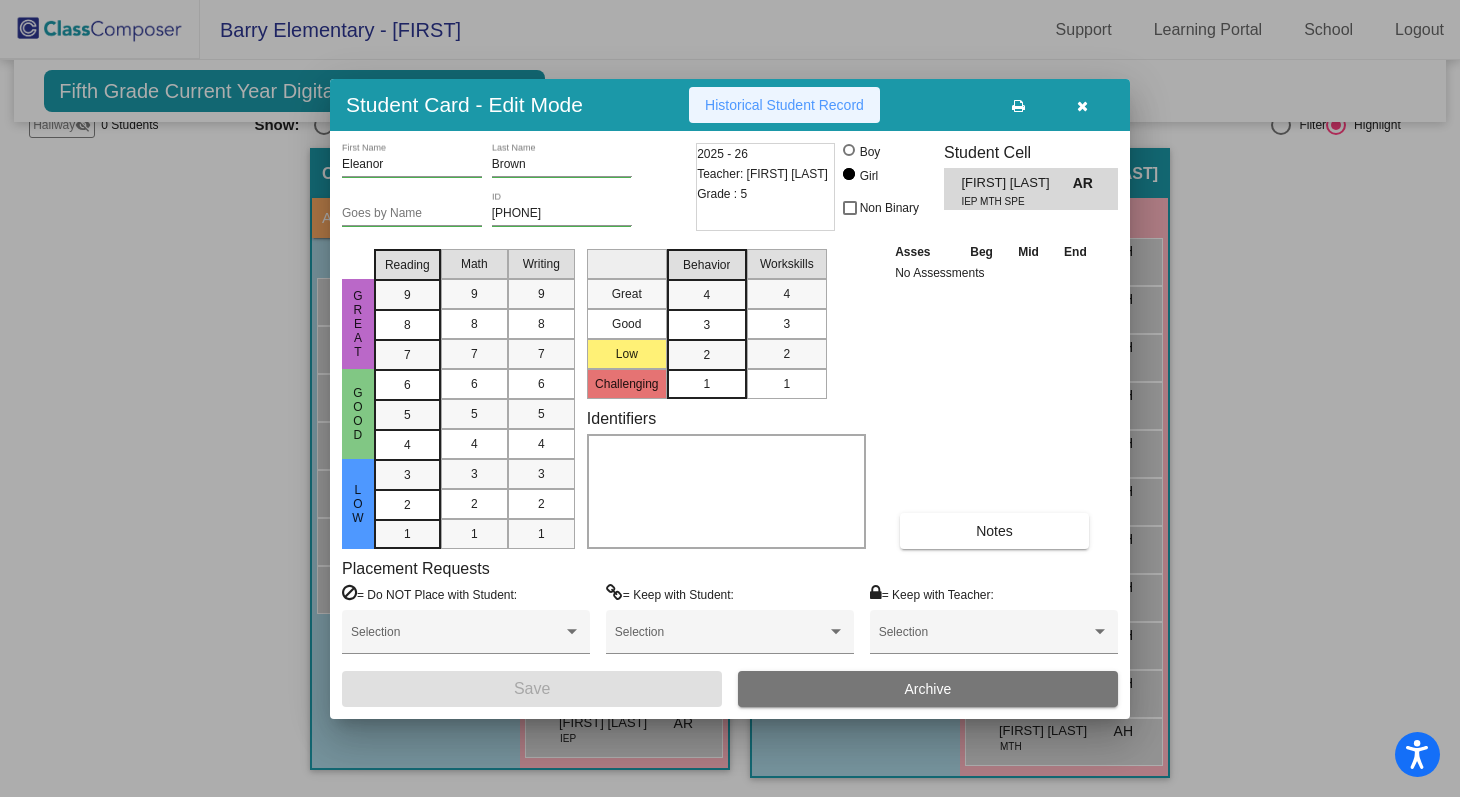 click on "Historical Student Record" at bounding box center [784, 105] 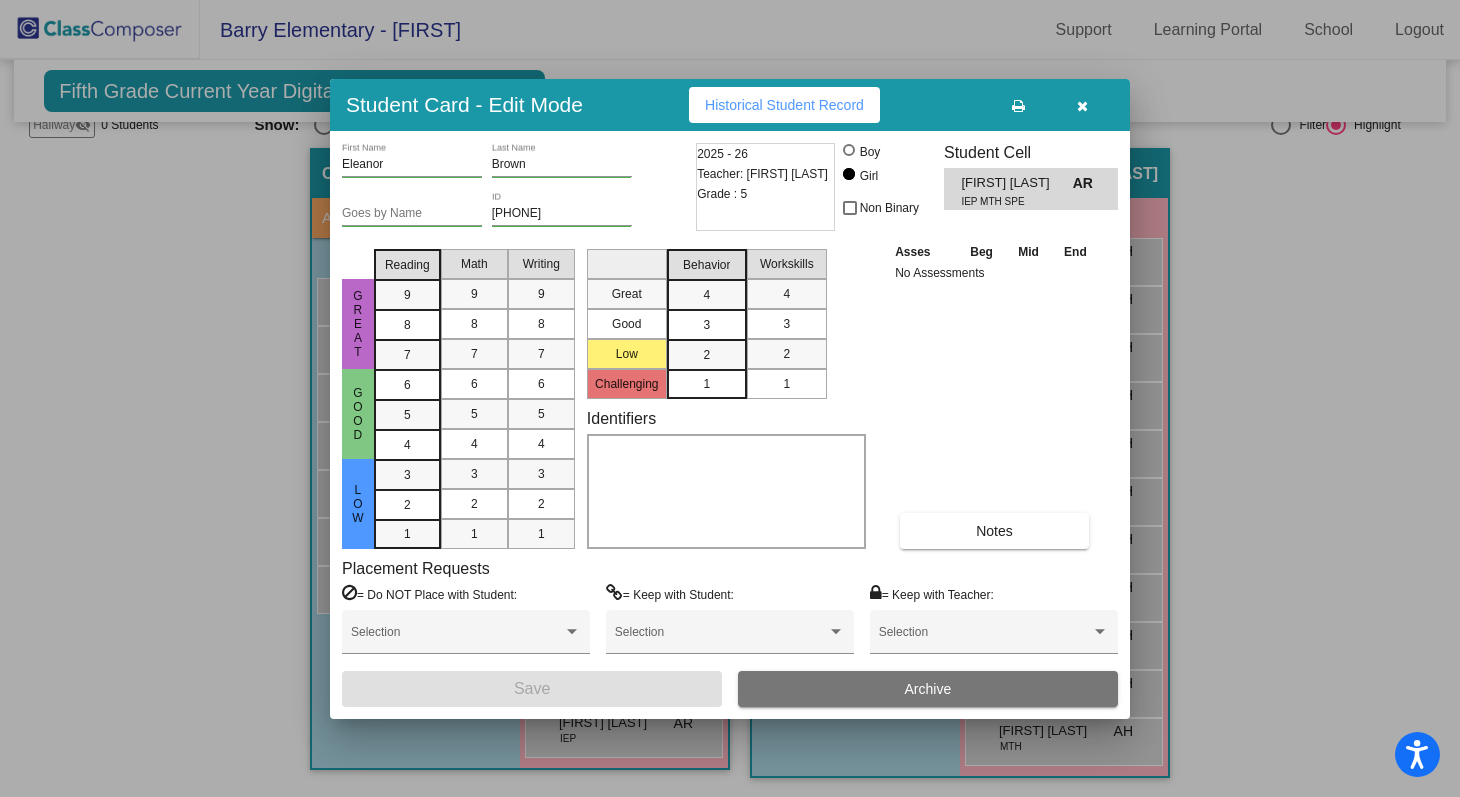 click at bounding box center (1082, 106) 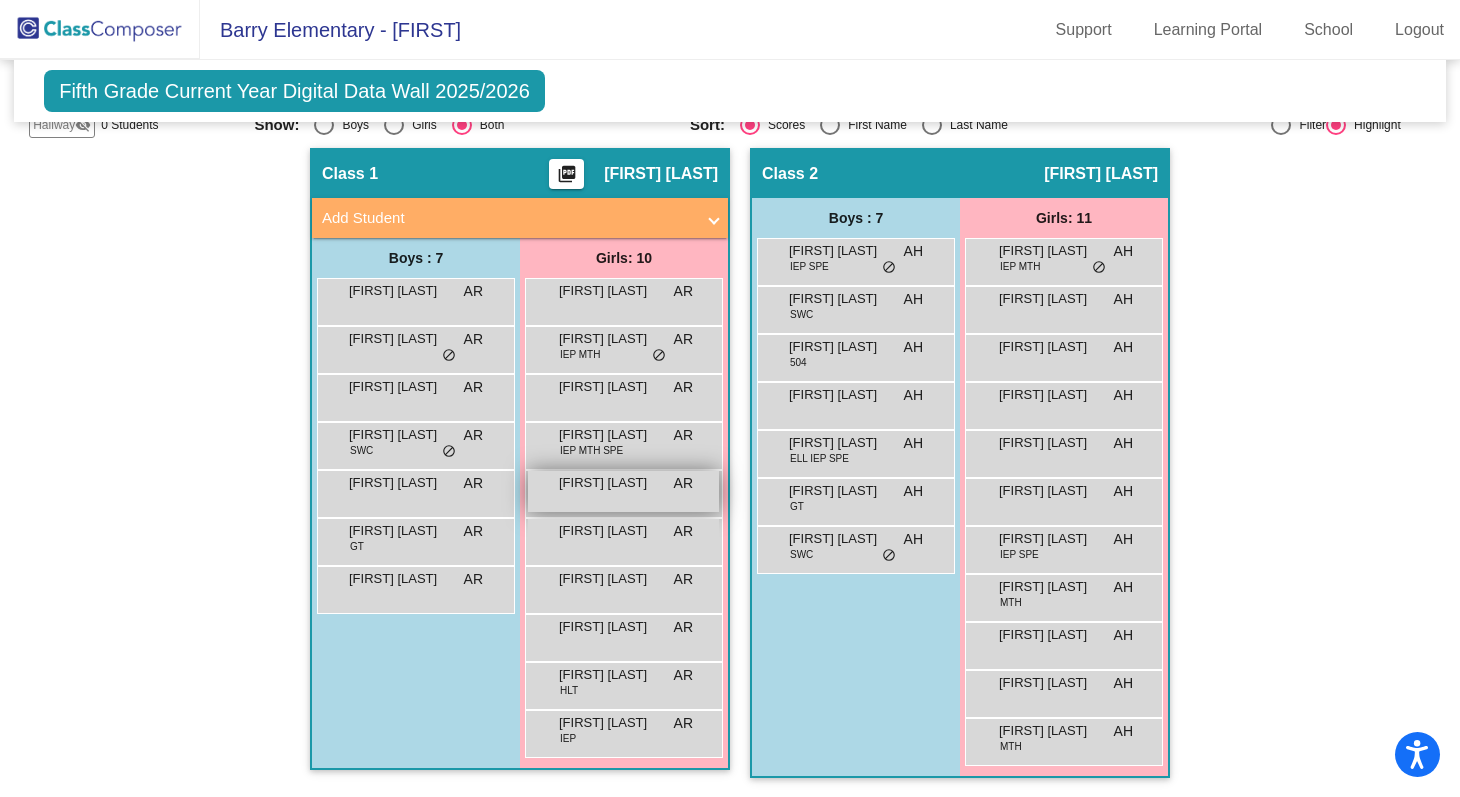 click on "Iris Dukes AR lock do_not_disturb_alt" at bounding box center (623, 491) 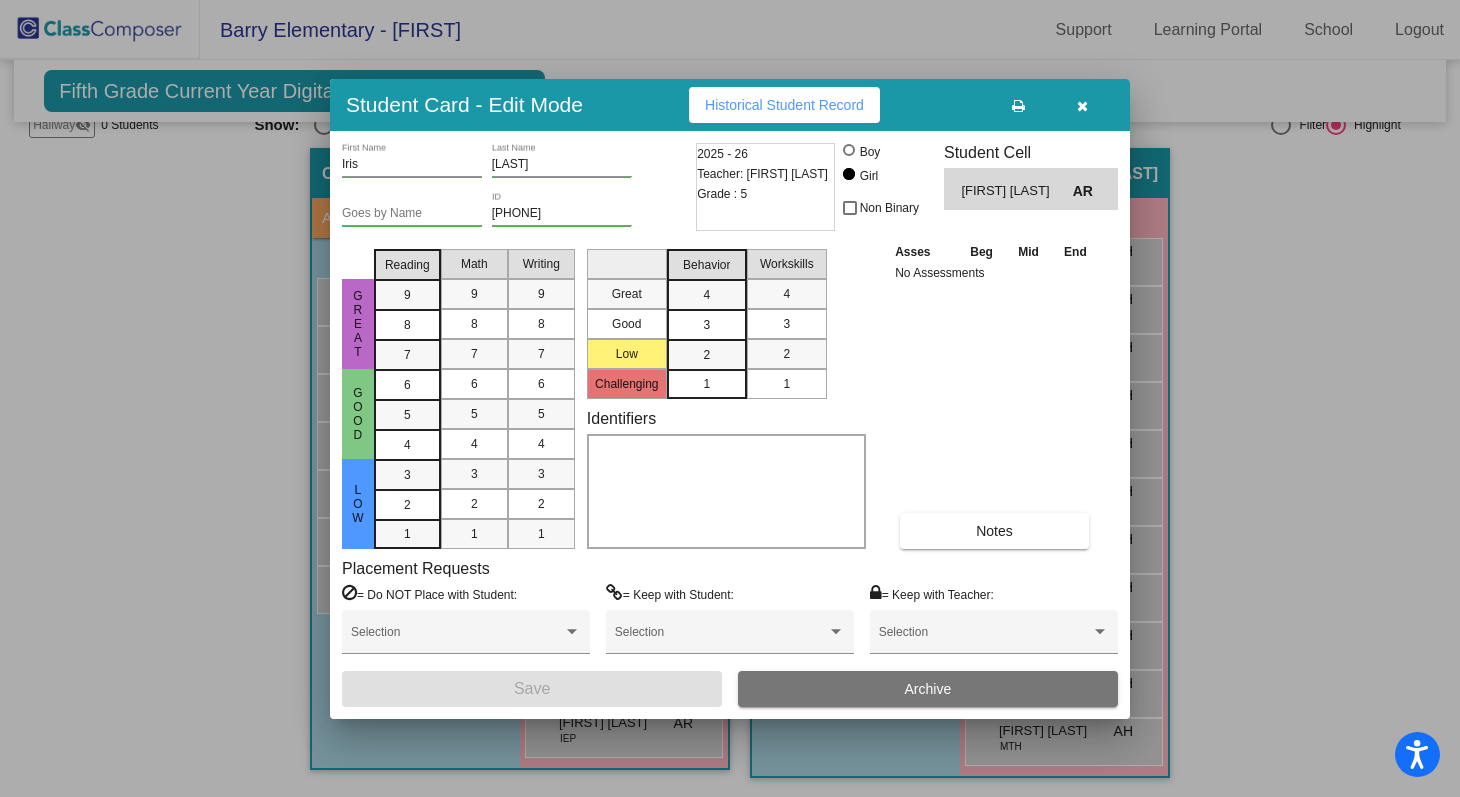 click on "Historical Student Record" at bounding box center (784, 105) 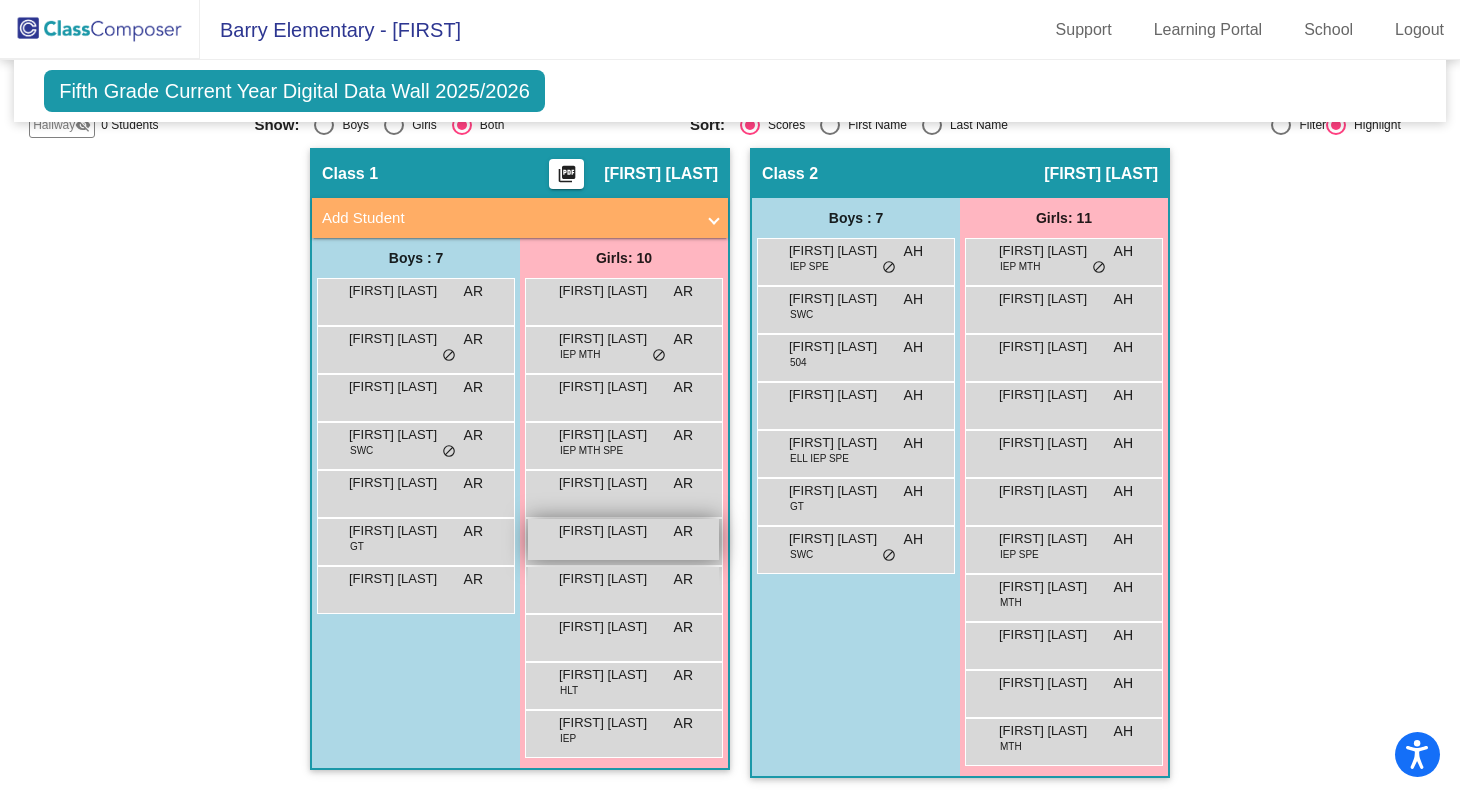 click on "Isabella Montoya AR lock do_not_disturb_alt" at bounding box center (623, 539) 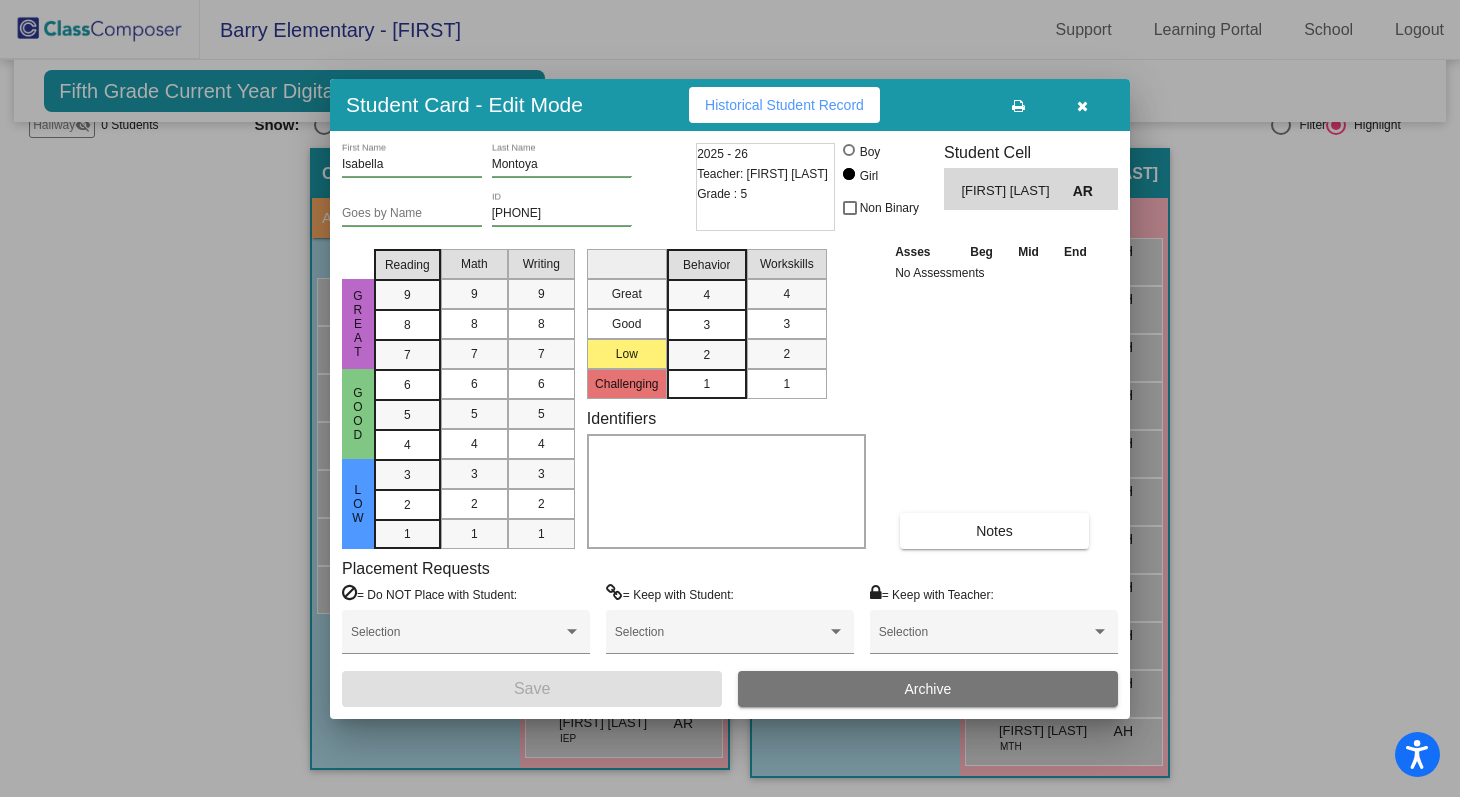 click on "Historical Student Record" at bounding box center [784, 105] 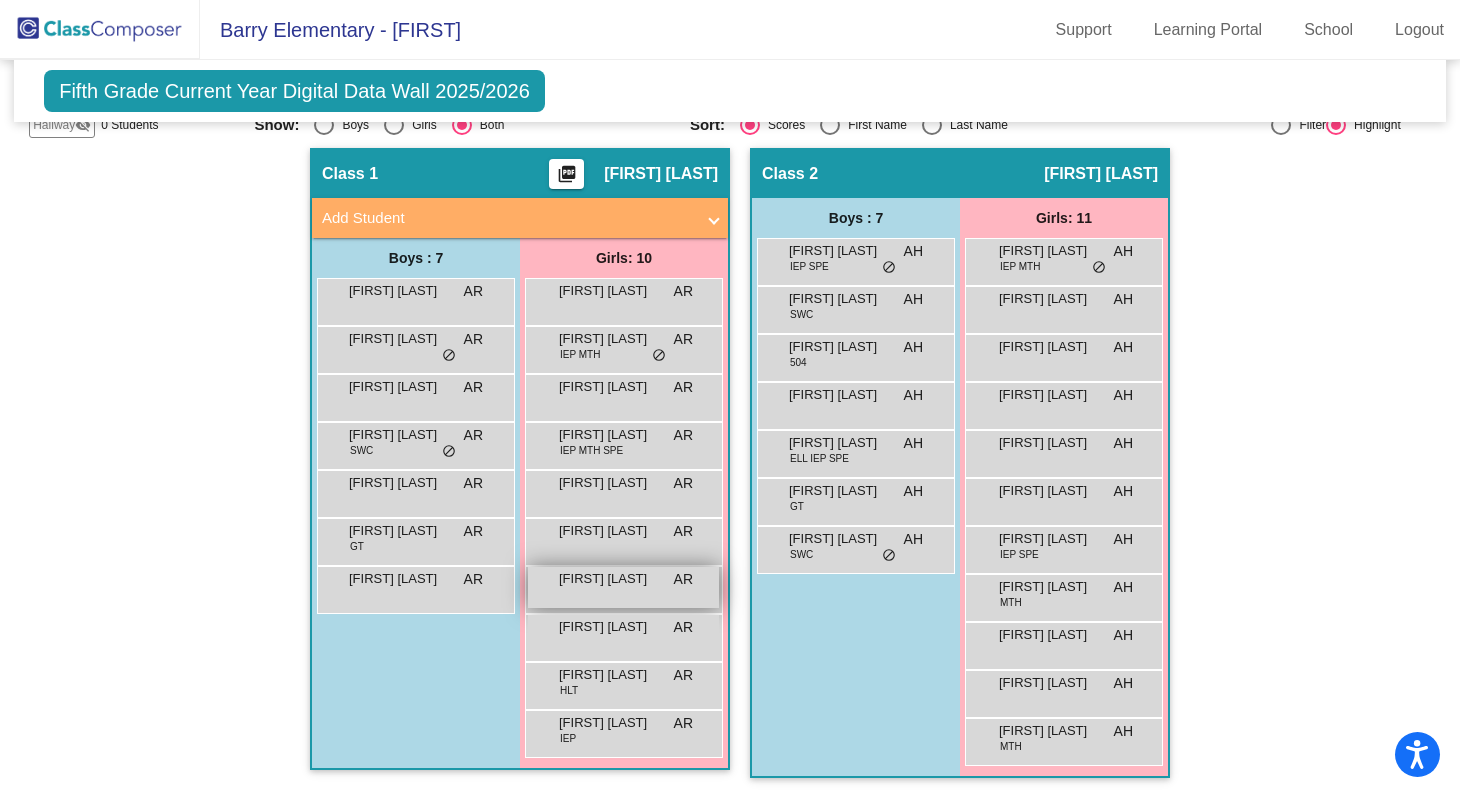 click on "Joelle Quansah" at bounding box center (609, 579) 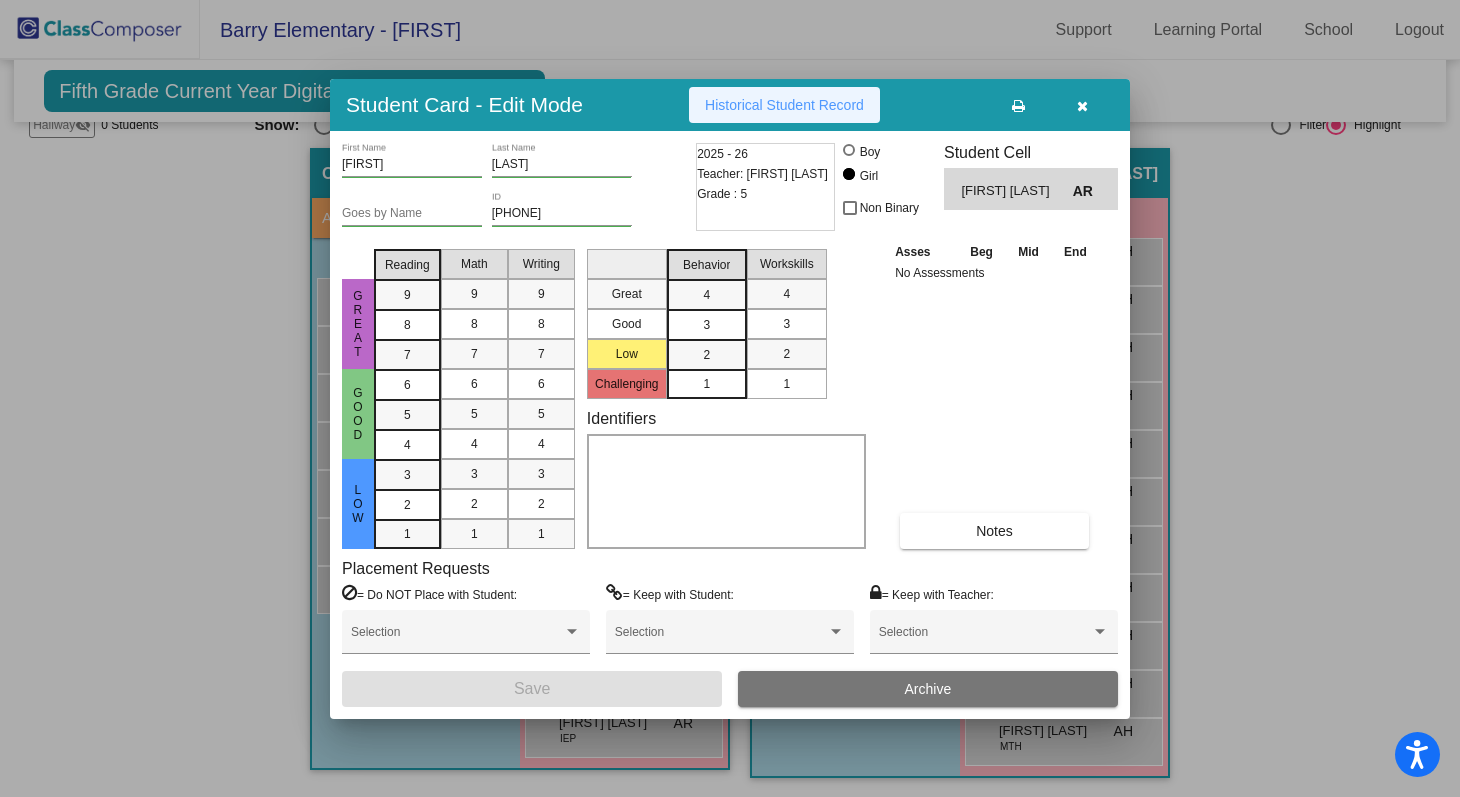 click on "Historical Student Record" at bounding box center [784, 105] 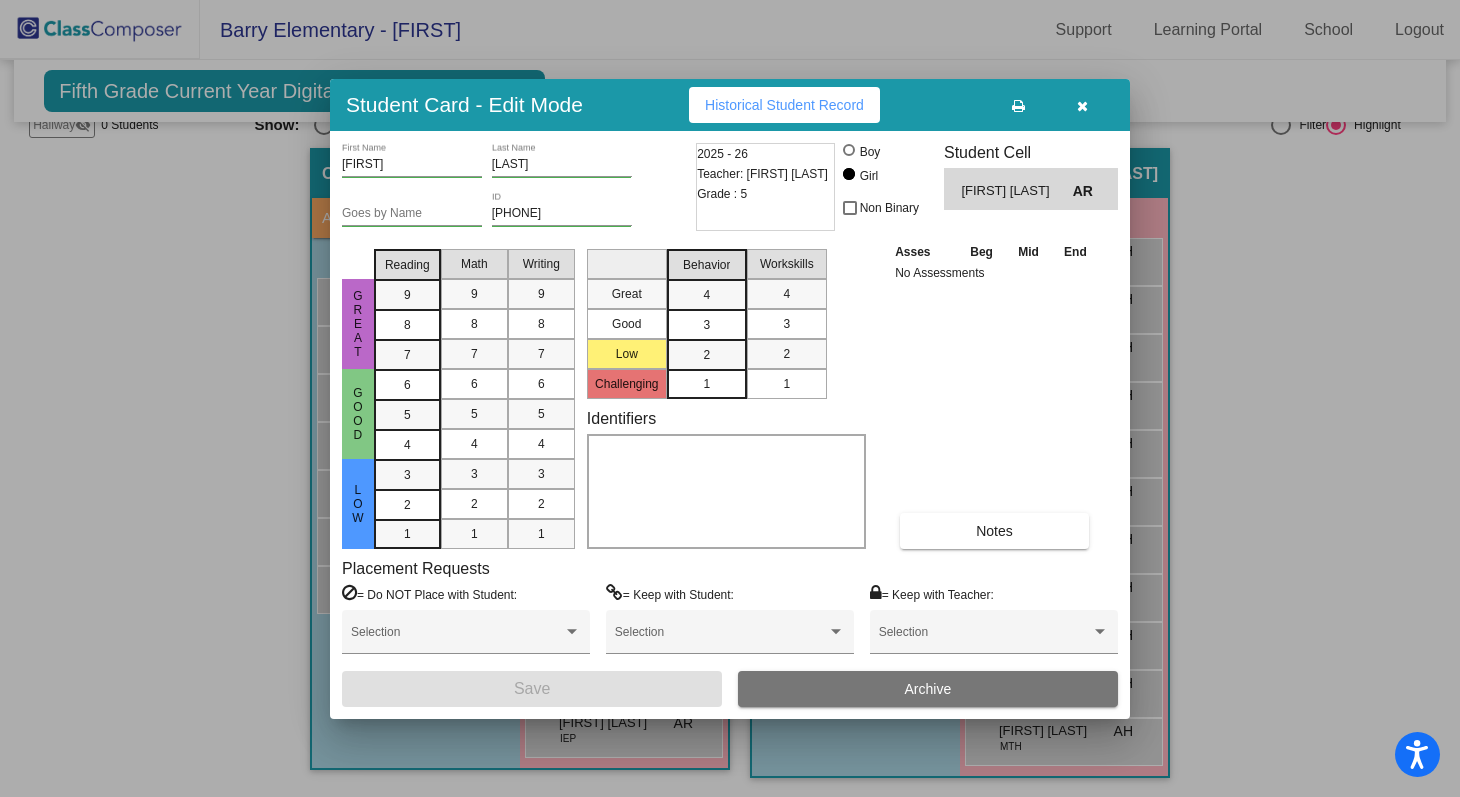 click at bounding box center (1082, 106) 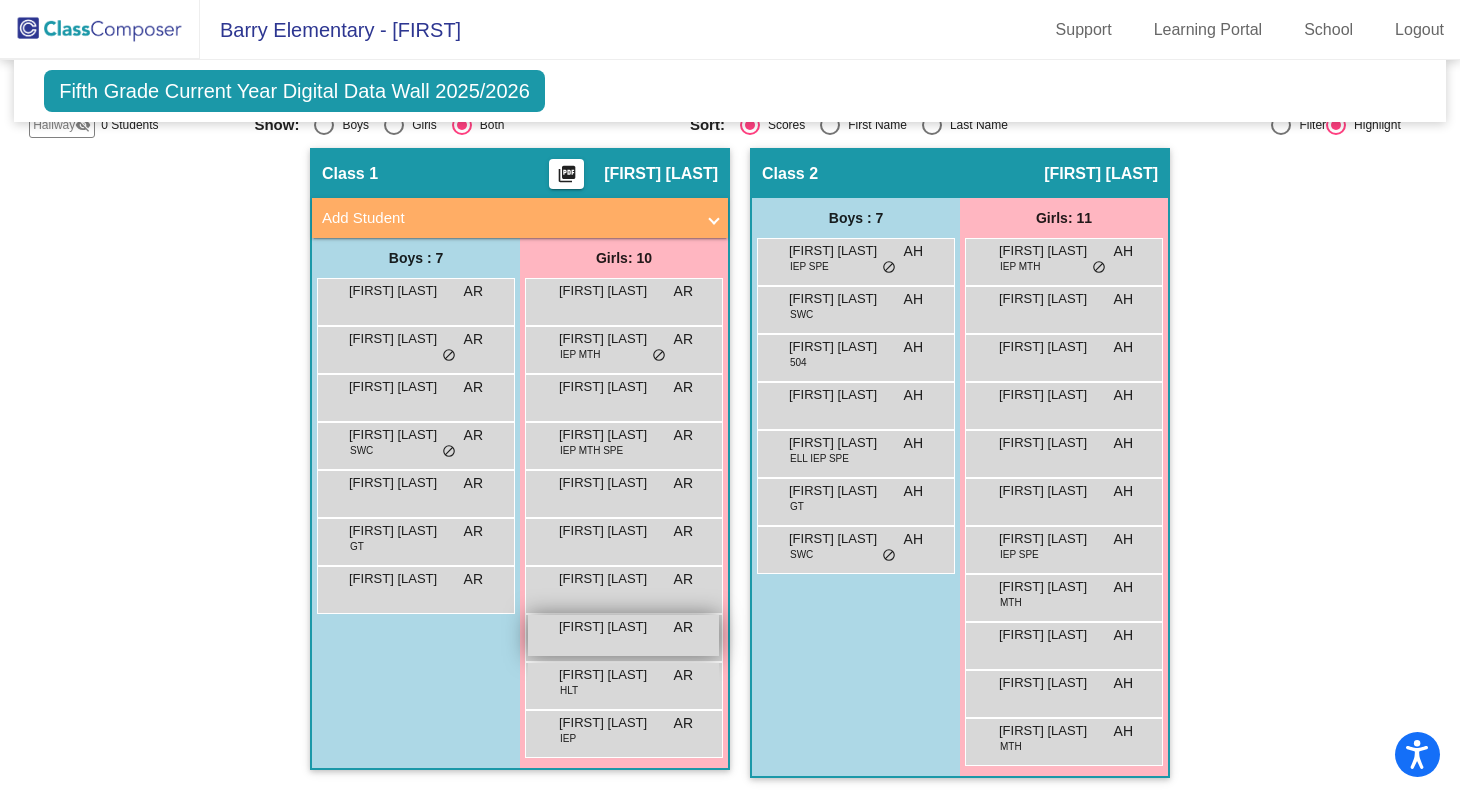 click on "Laila Ford AR lock do_not_disturb_alt" at bounding box center (623, 635) 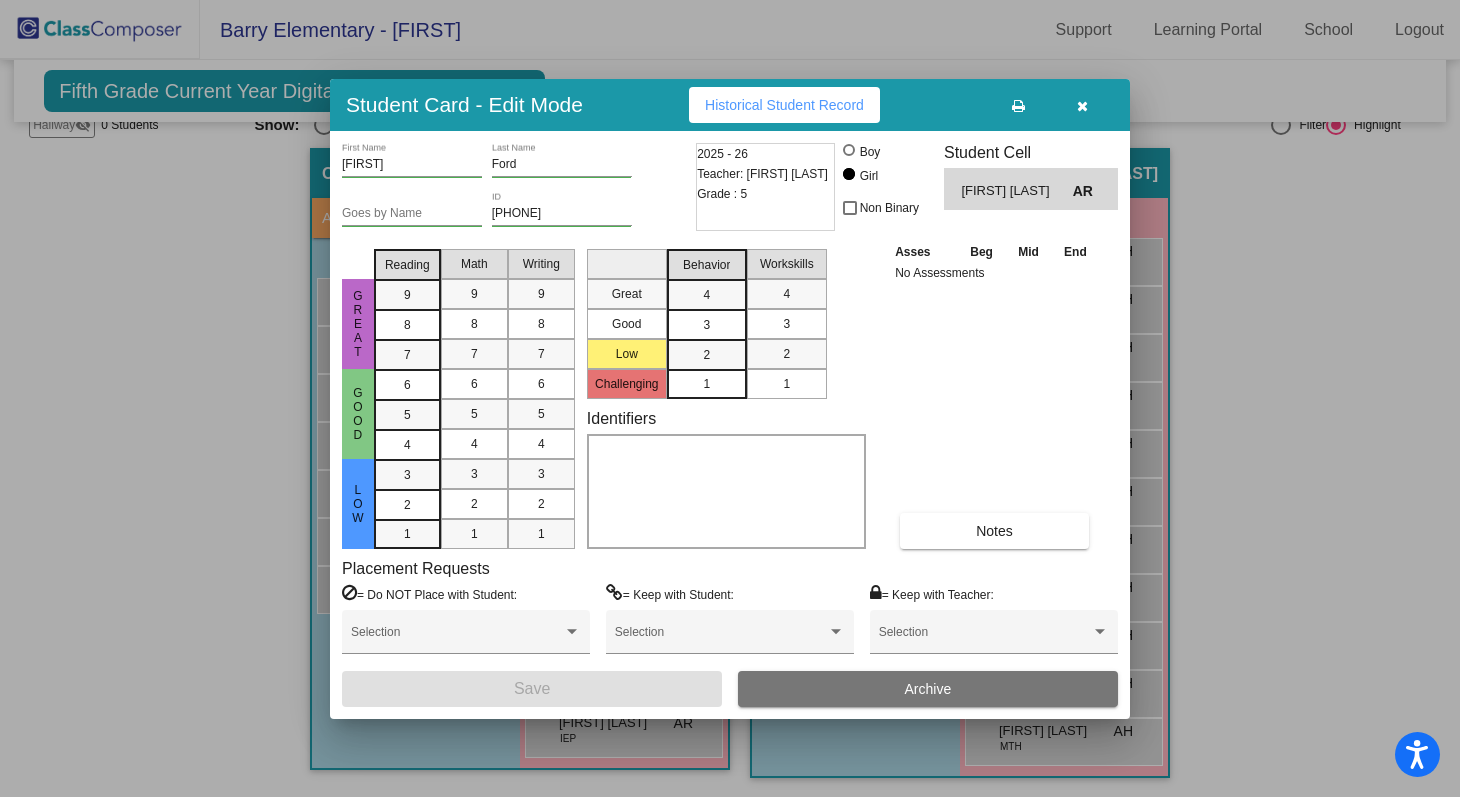 click on "Historical Student Record" at bounding box center (784, 105) 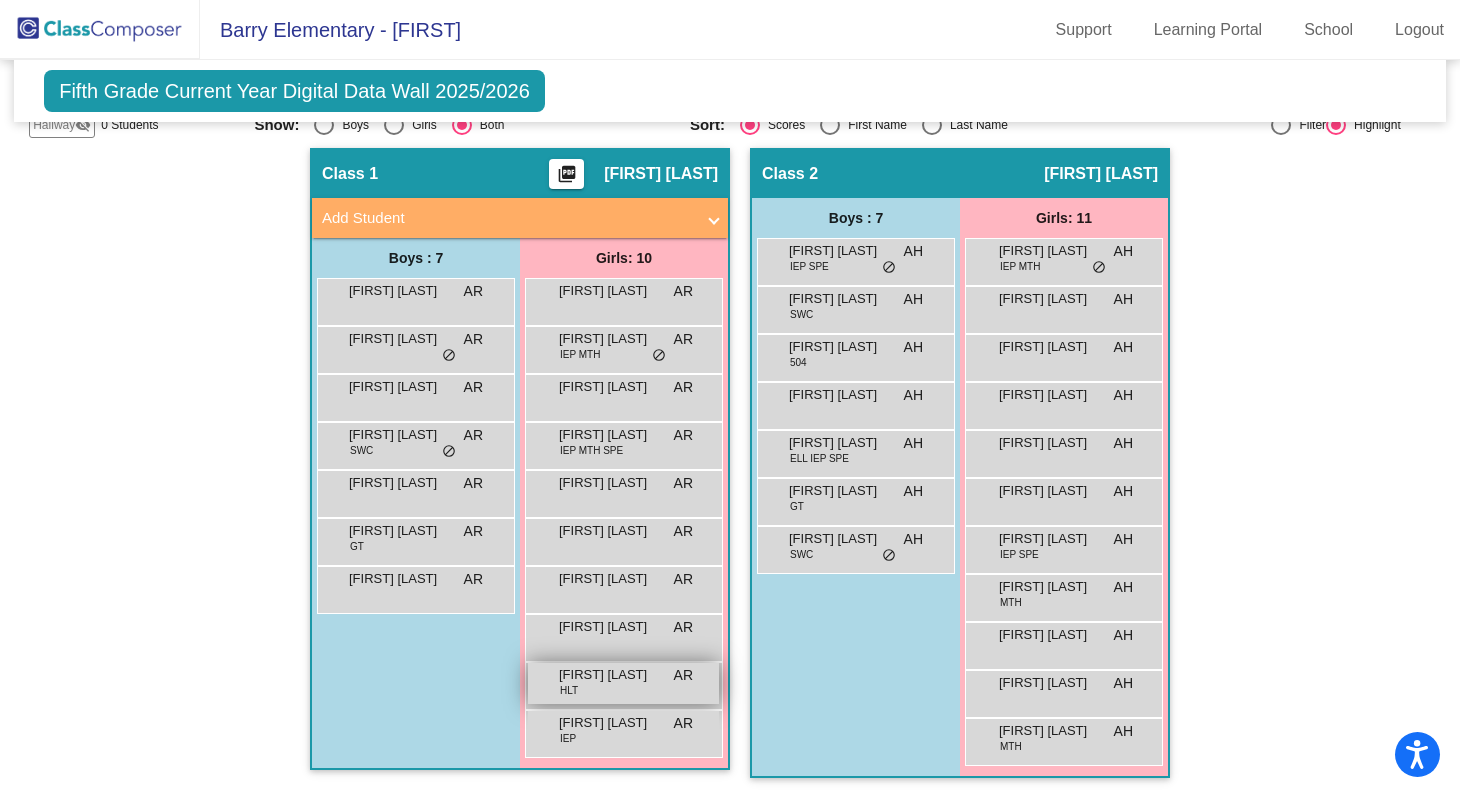 click on "Piper Parker" at bounding box center [609, 675] 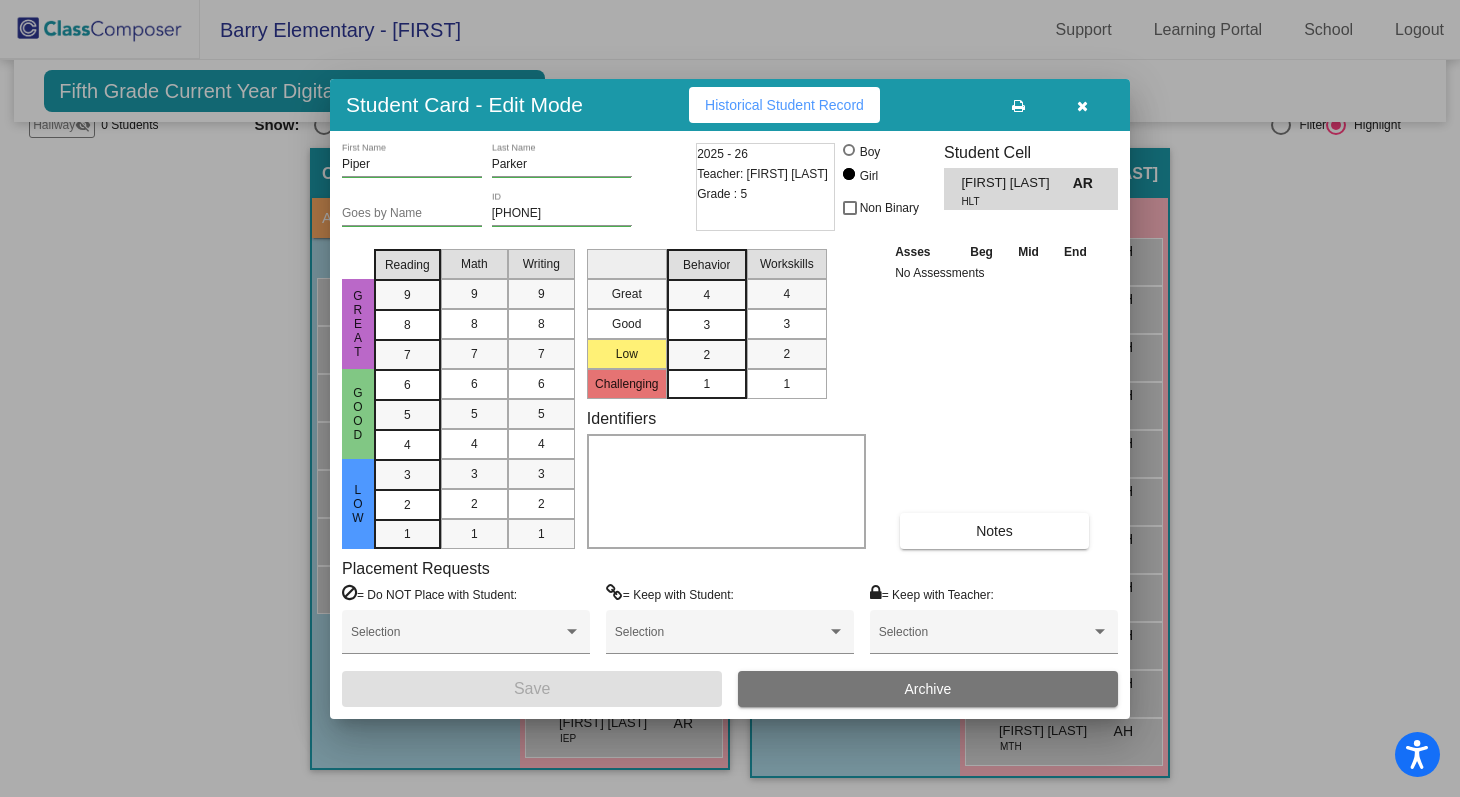 click on "Historical Student Record" at bounding box center [784, 105] 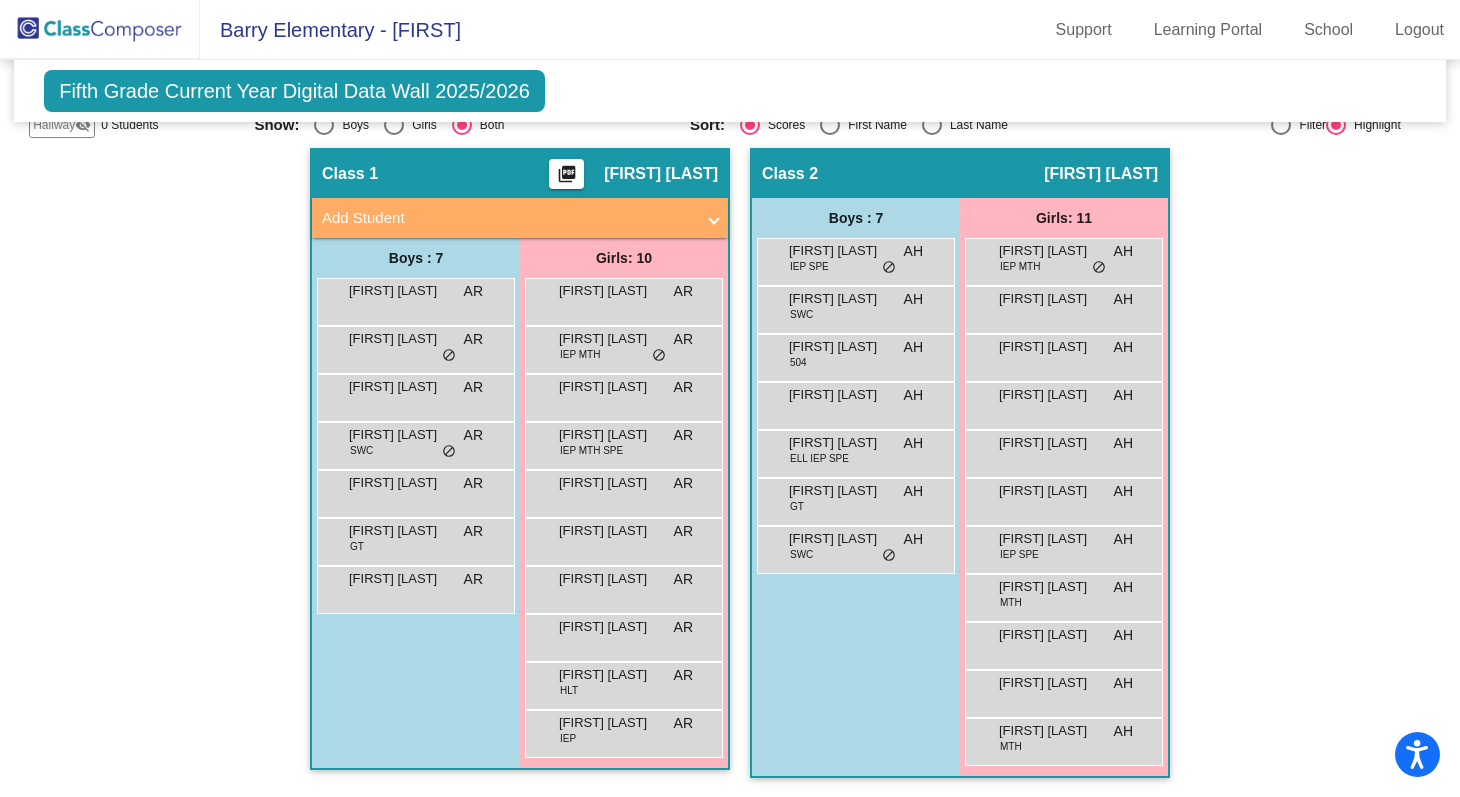 click on "Taylor Giesige IEP AR lock do_not_disturb_alt" at bounding box center [624, 734] 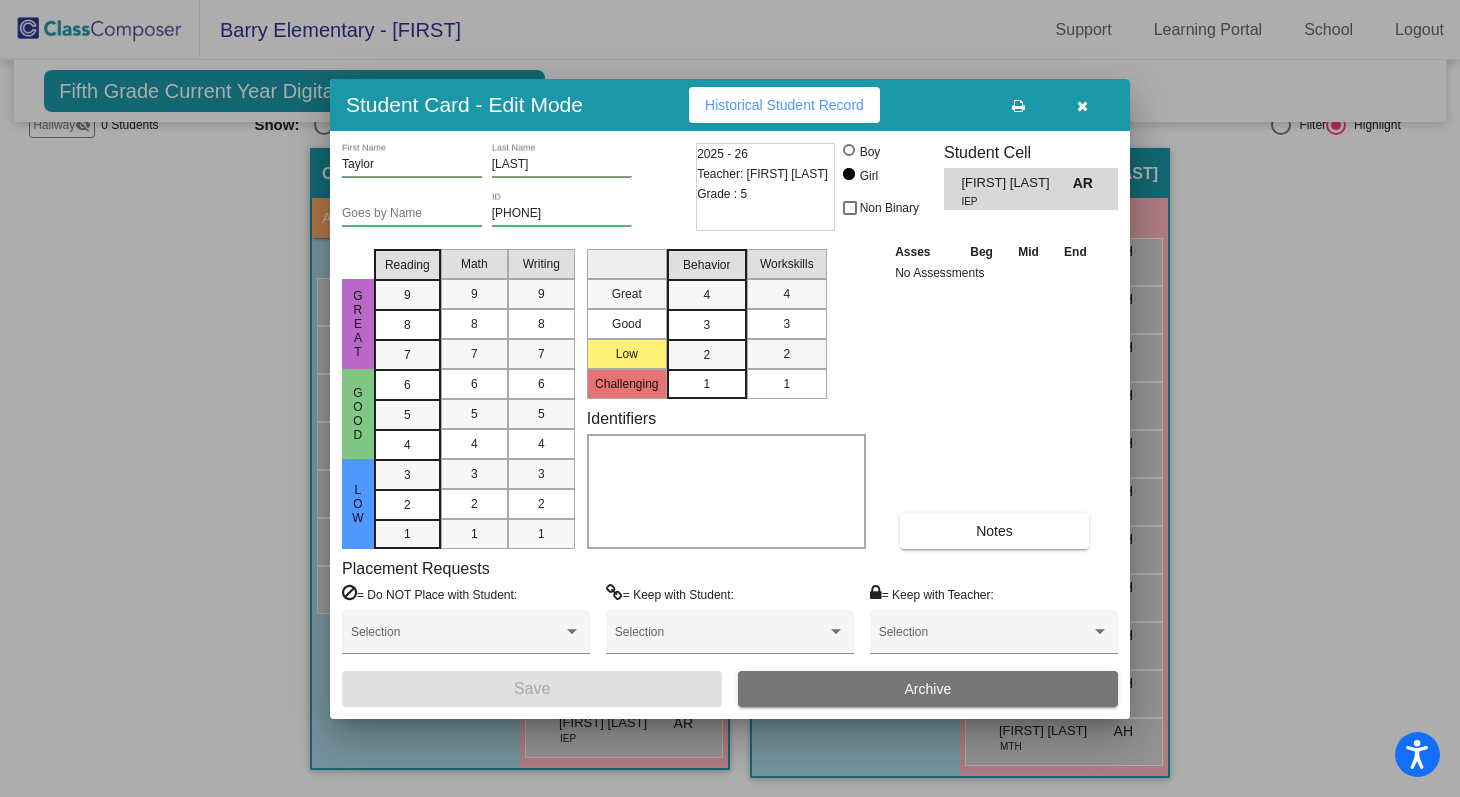 click on "Historical Student Record" at bounding box center (784, 105) 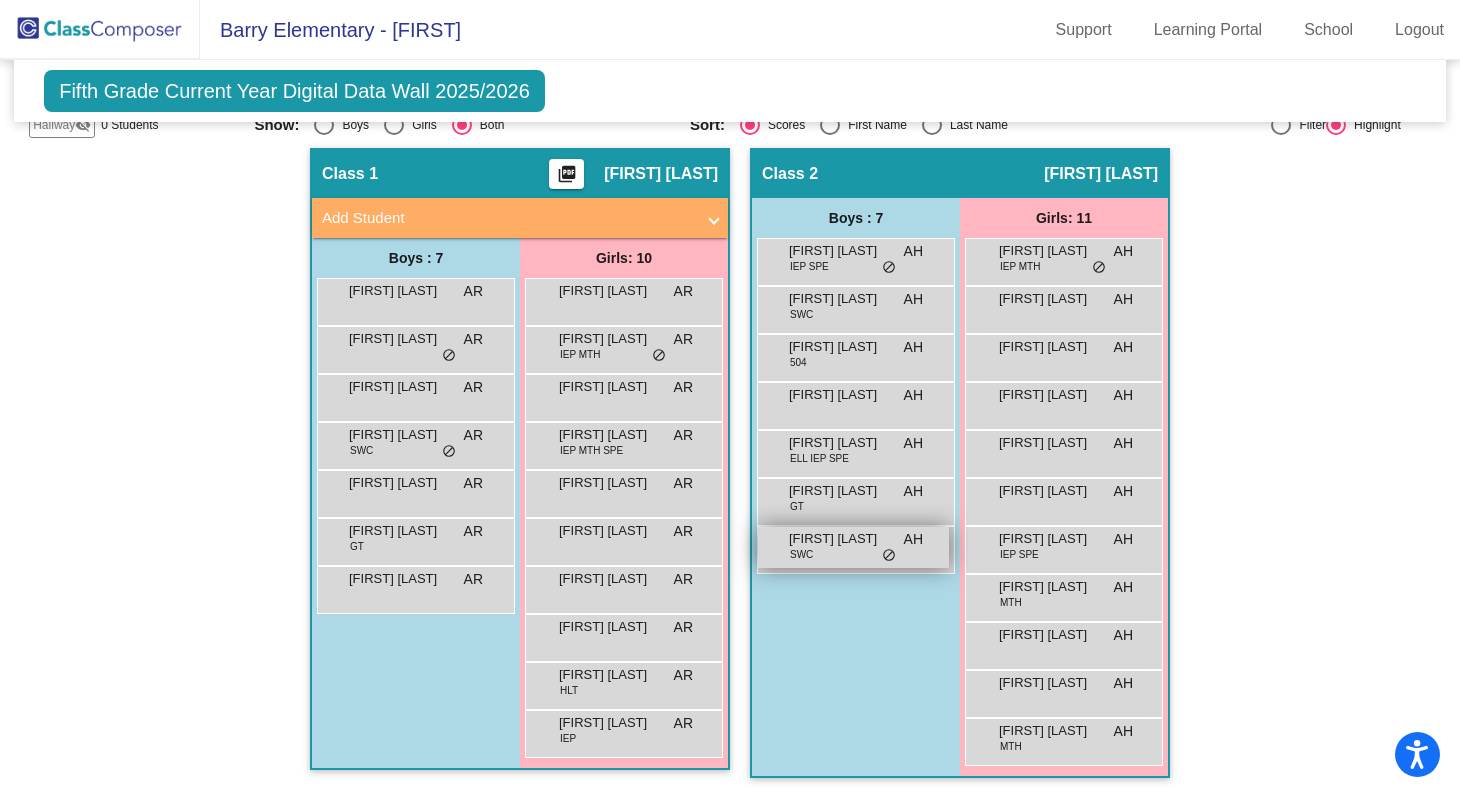 click on "Thomas Joplin SWC AH lock do_not_disturb_alt" at bounding box center [853, 547] 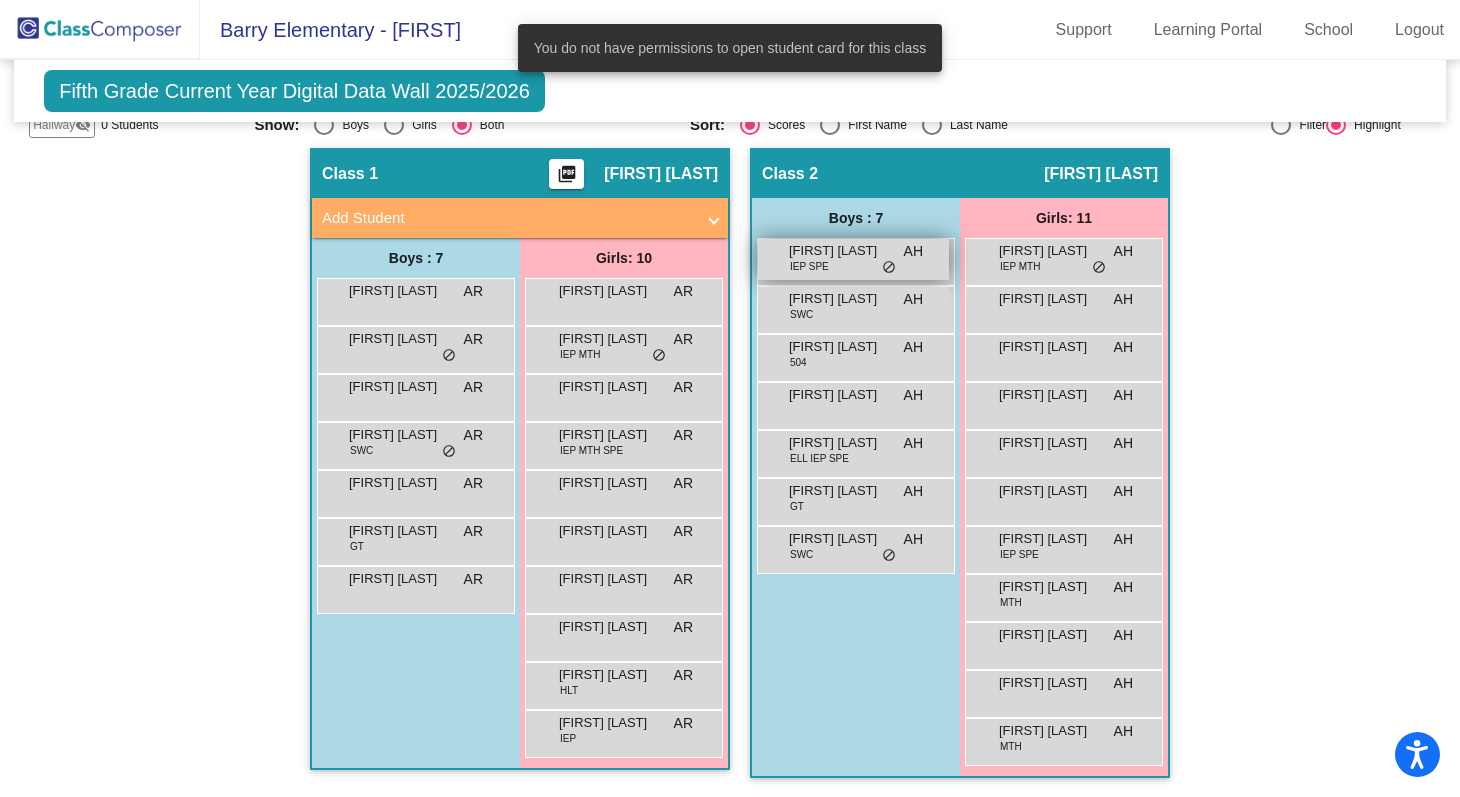 click on "Caleb Haile IEP SPE AH lock do_not_disturb_alt" at bounding box center (853, 259) 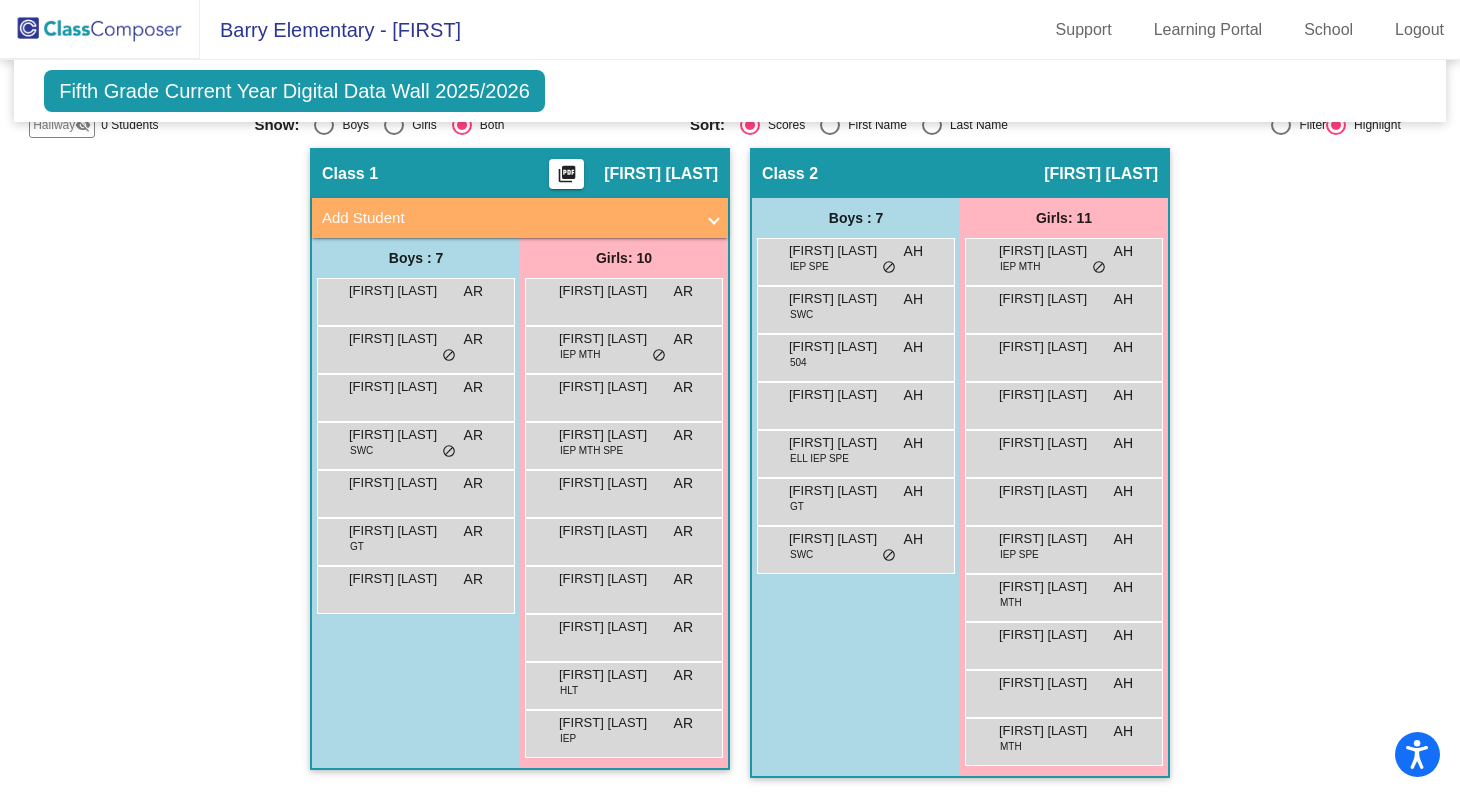 click at bounding box center (714, 218) 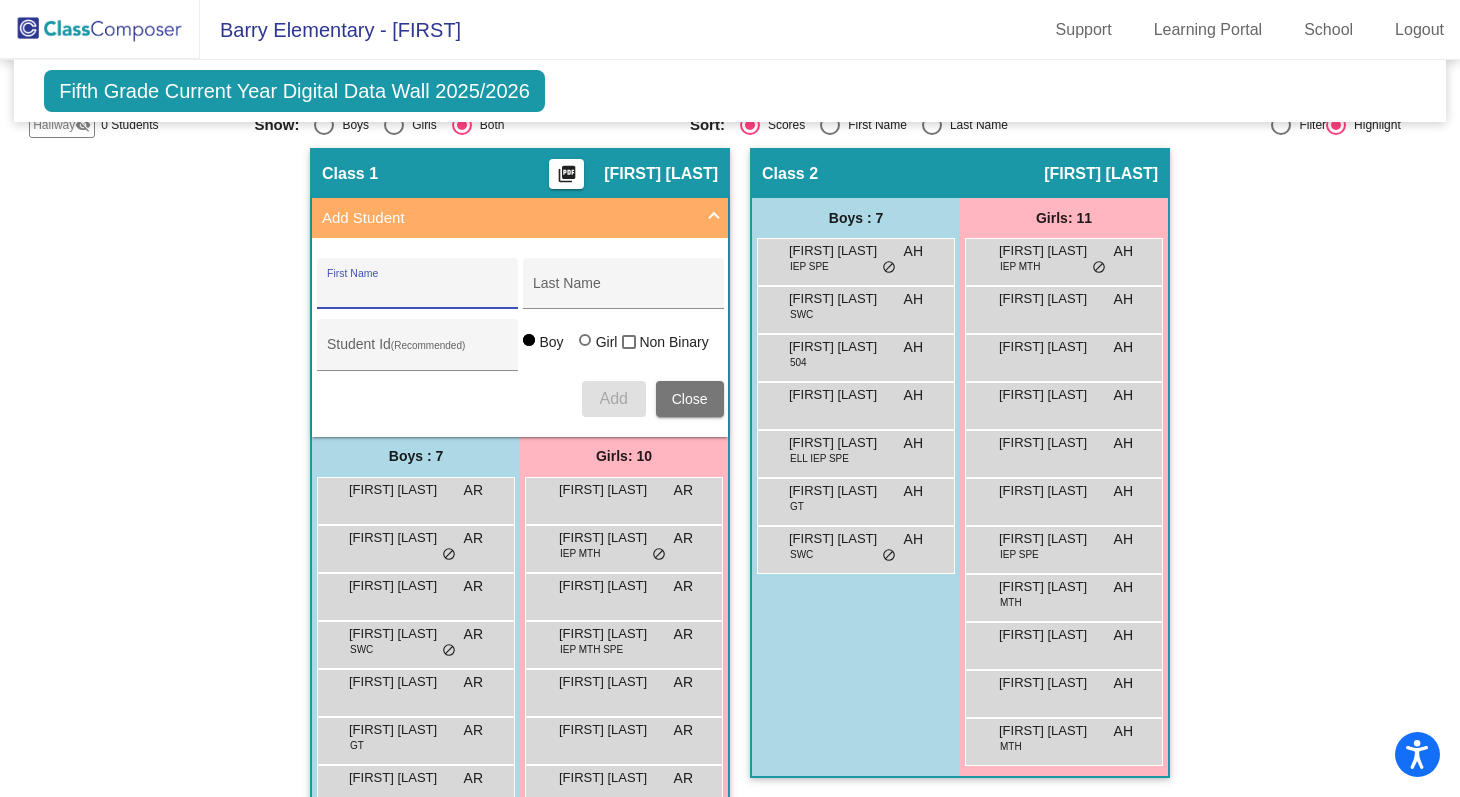click on "First Name" at bounding box center [417, 291] 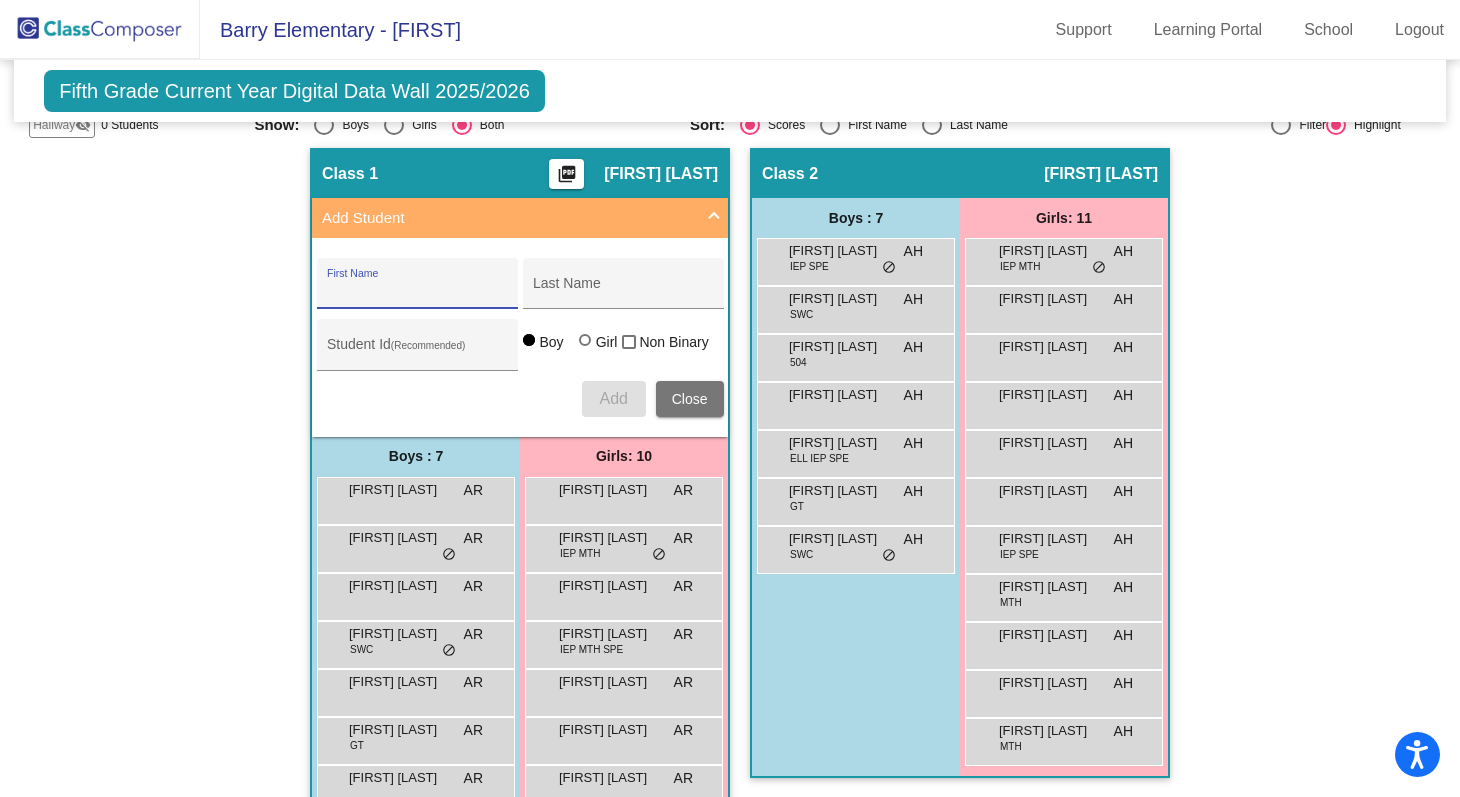 click on "First Name" at bounding box center (417, 291) 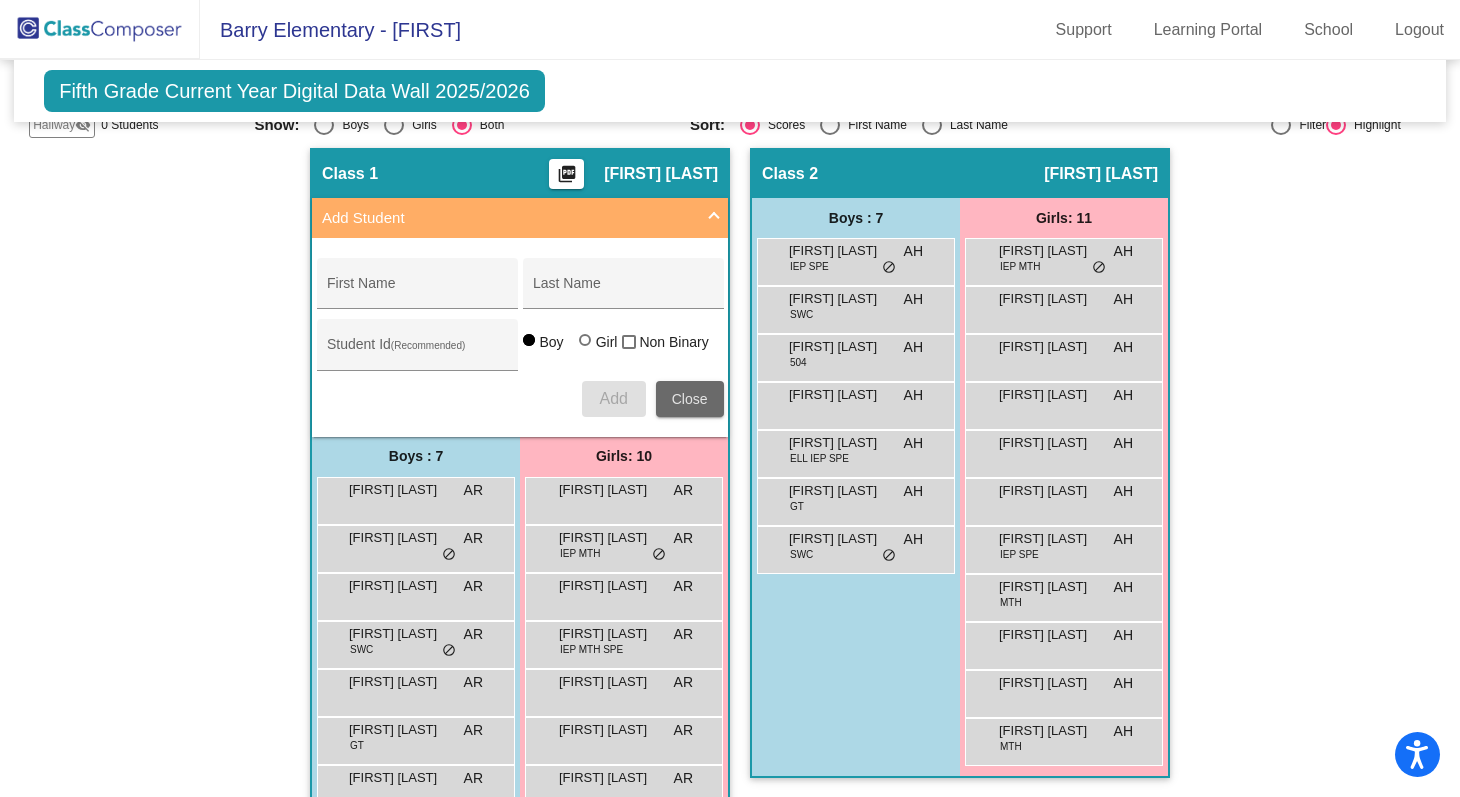 click on "Close" at bounding box center (690, 399) 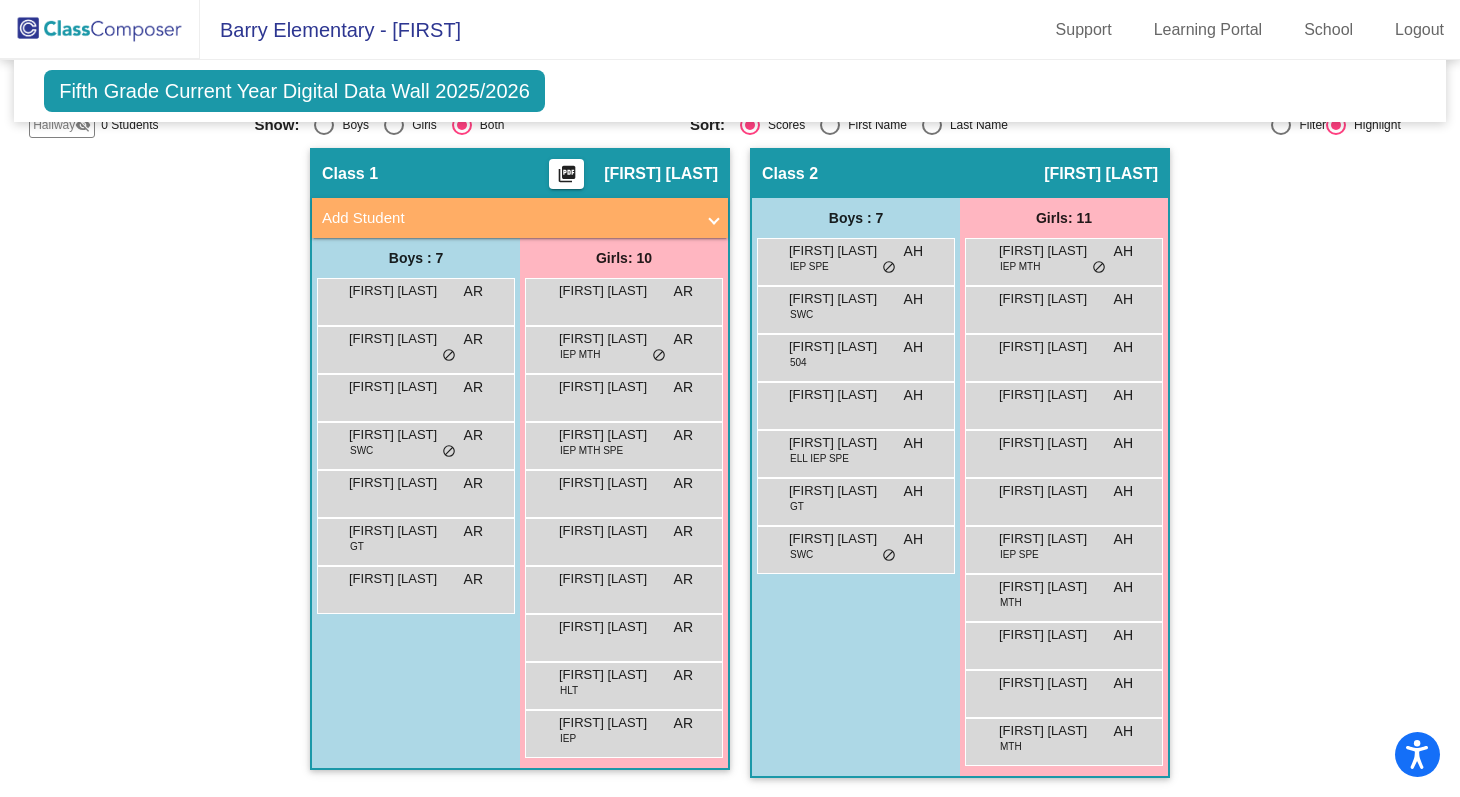 scroll, scrollTop: 0, scrollLeft: 0, axis: both 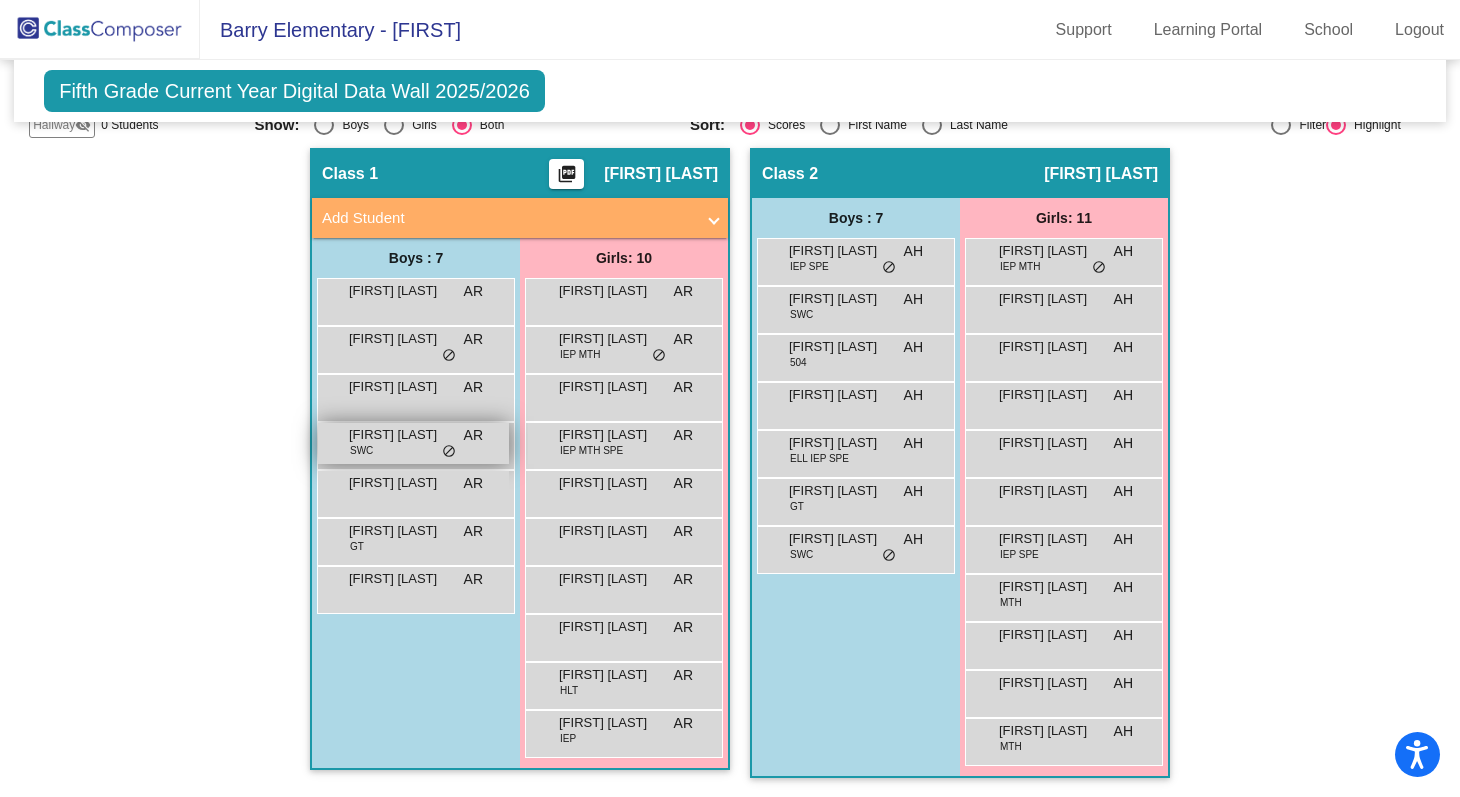click on "Frank Taylor" at bounding box center [399, 435] 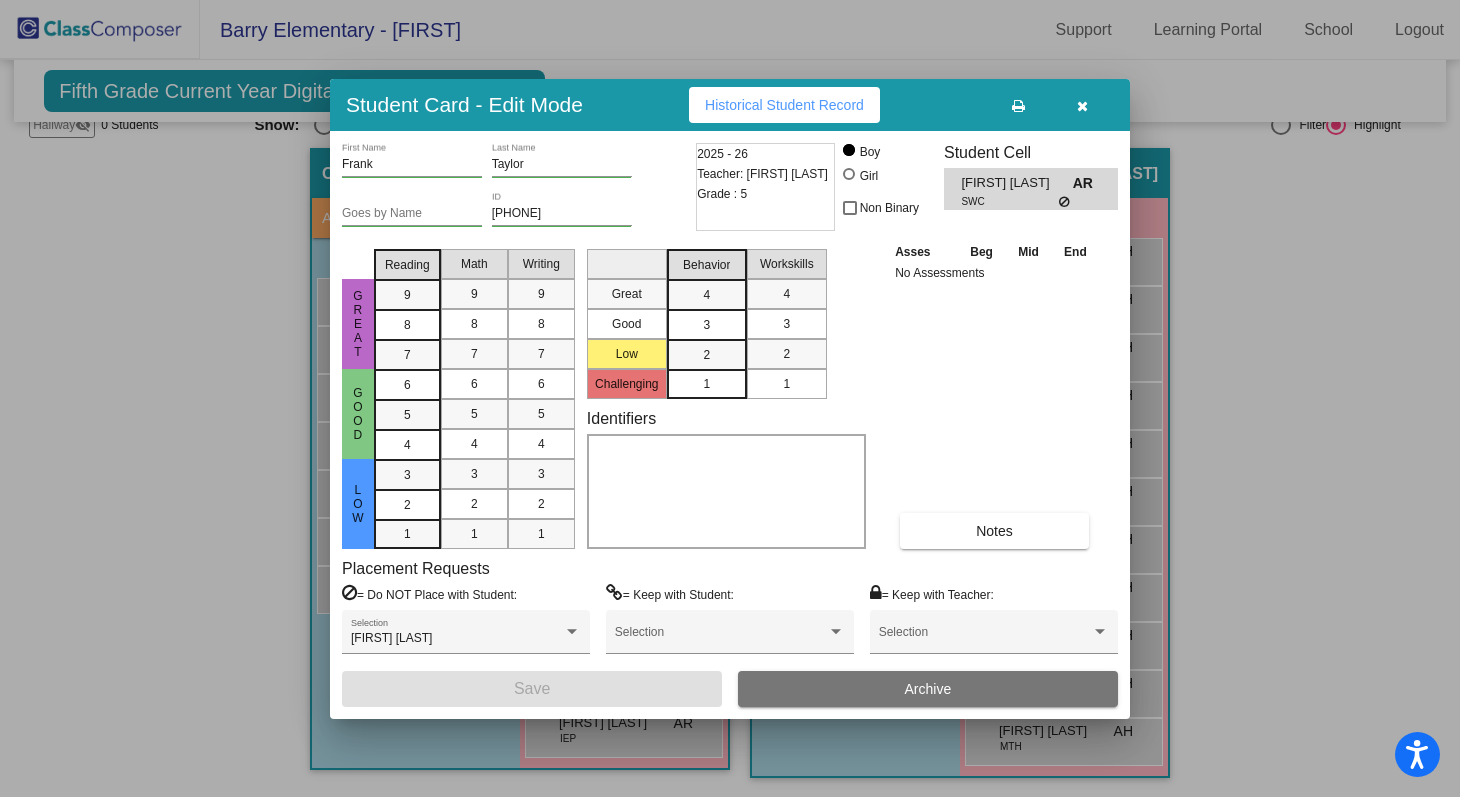 scroll, scrollTop: 0, scrollLeft: 0, axis: both 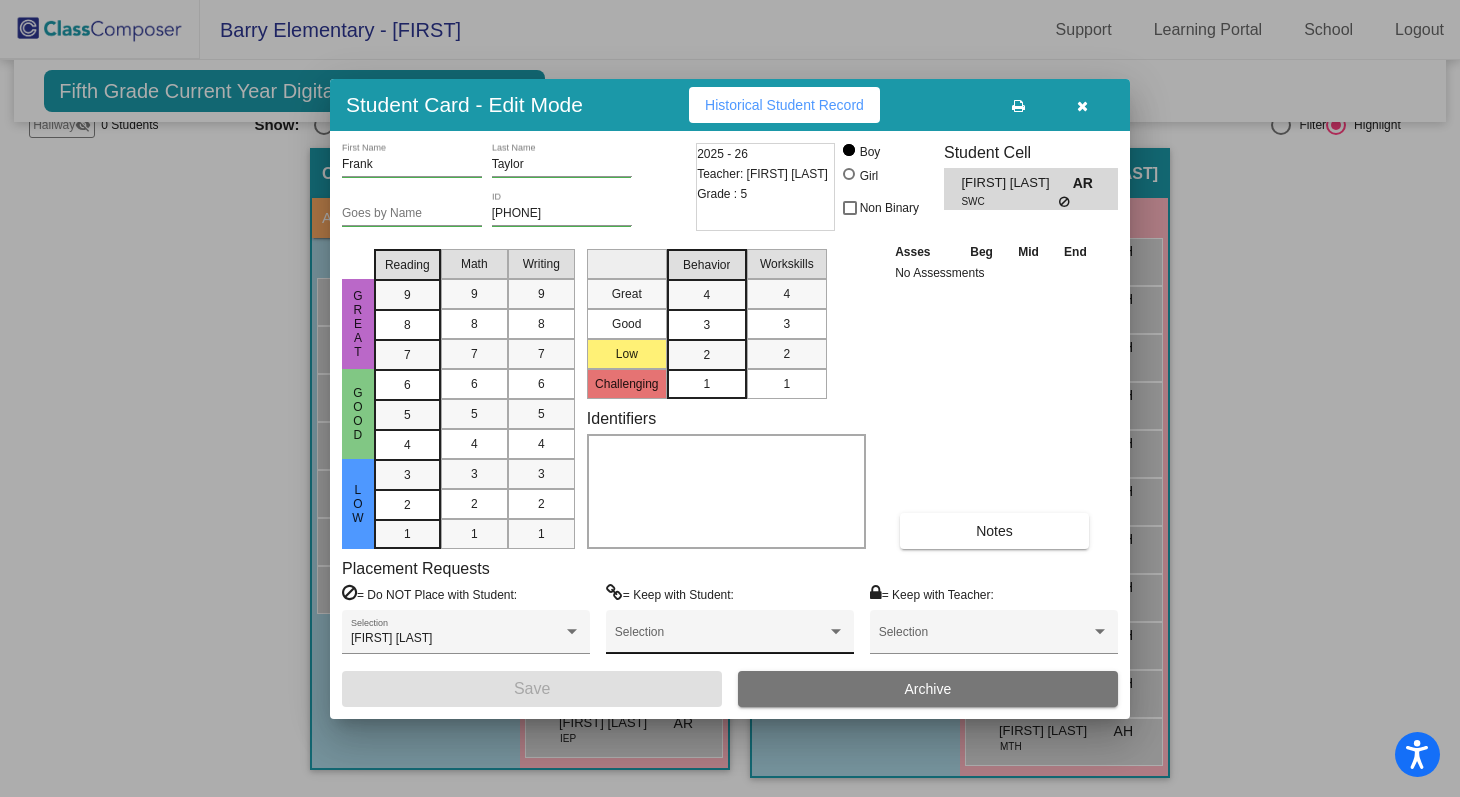 click on "Selection" at bounding box center (730, 637) 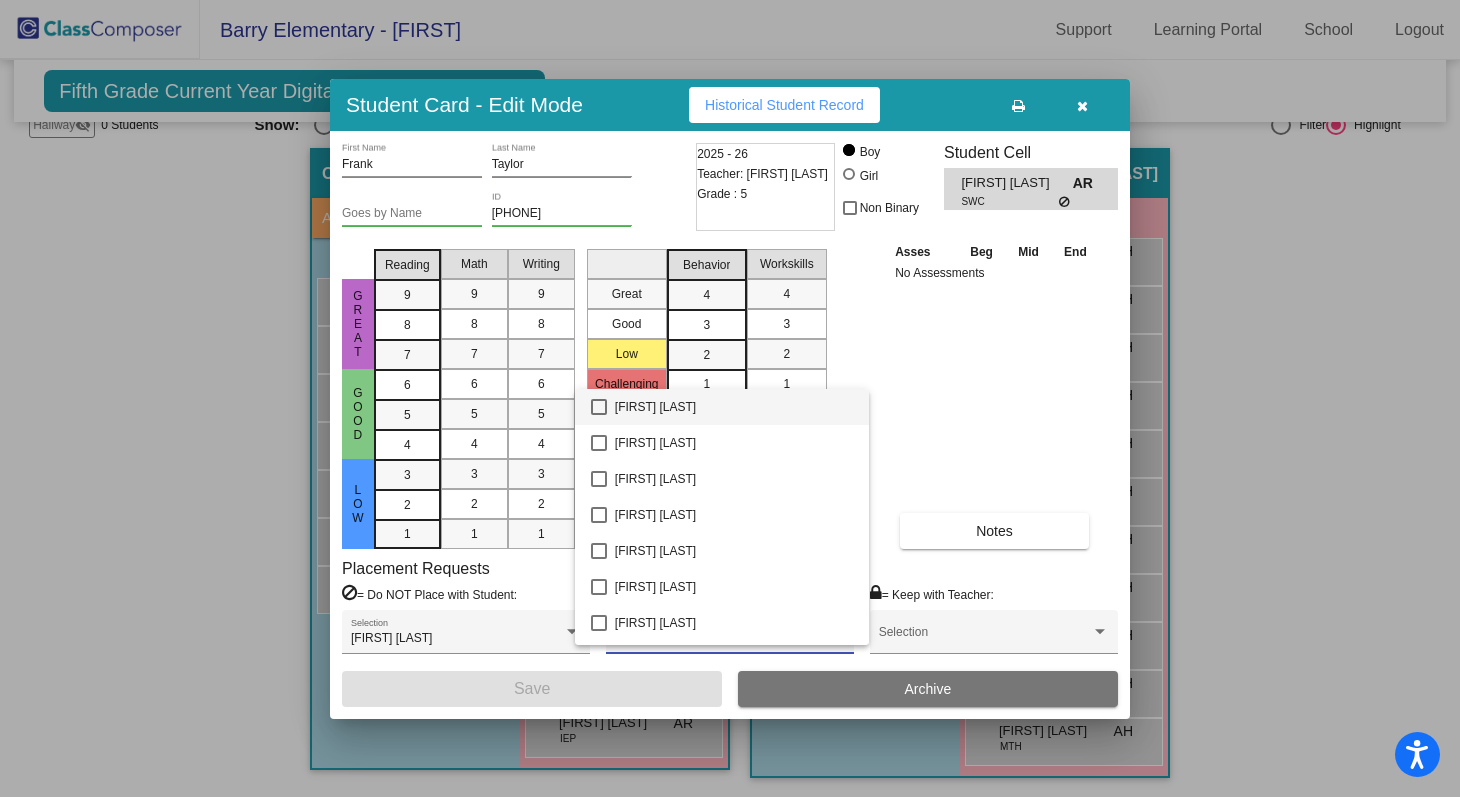 click at bounding box center [730, 398] 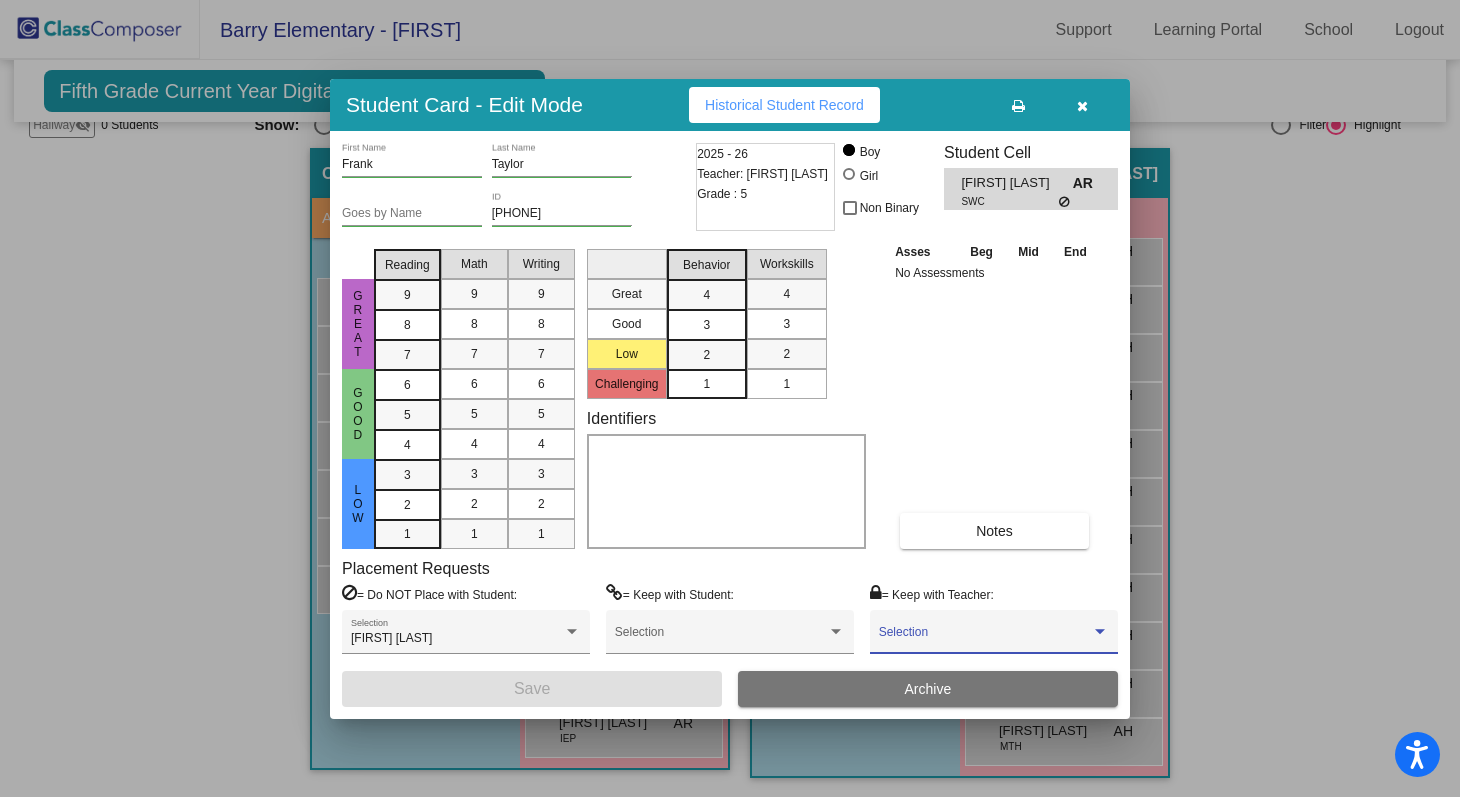 click at bounding box center (985, 639) 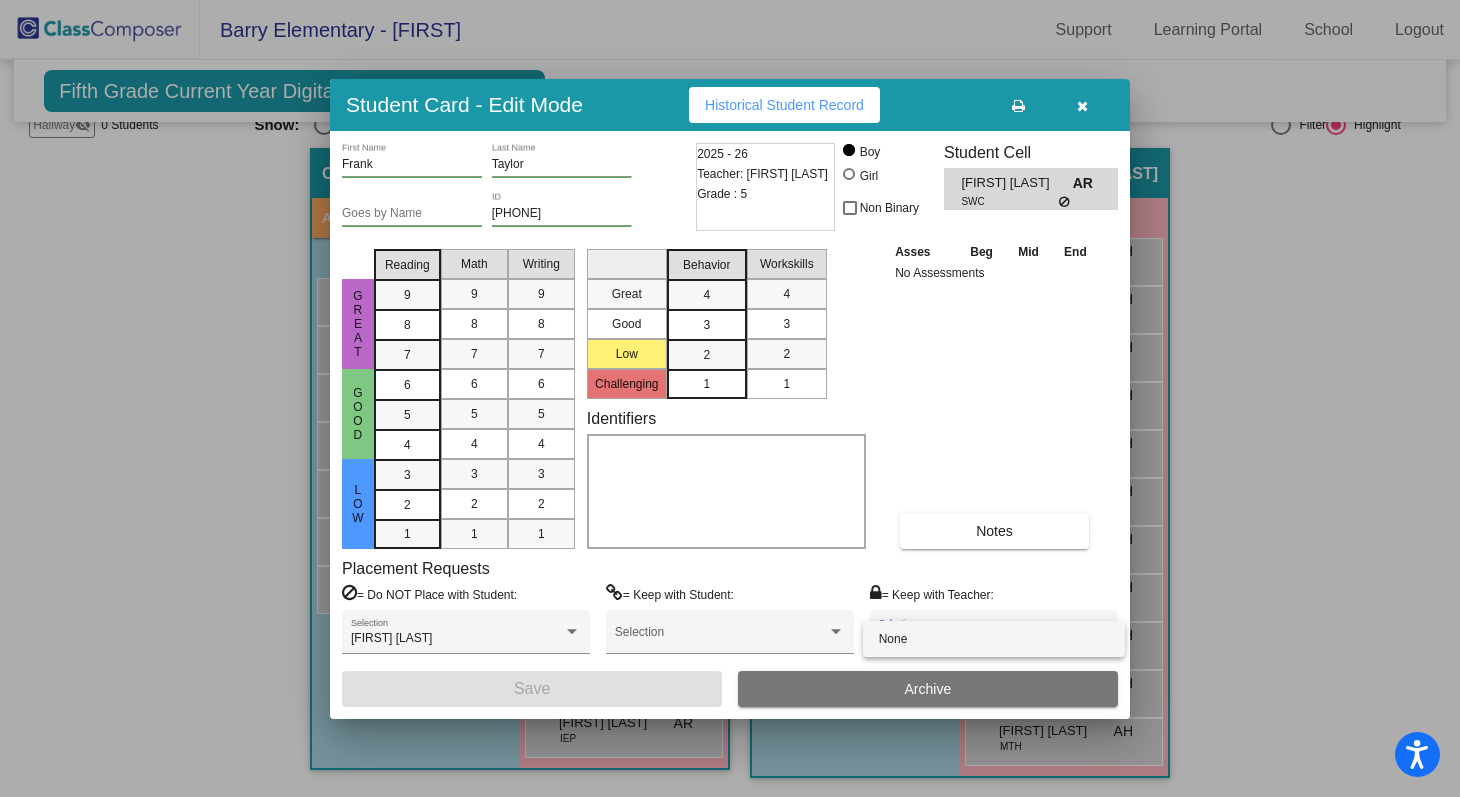 click on "None" at bounding box center (994, 639) 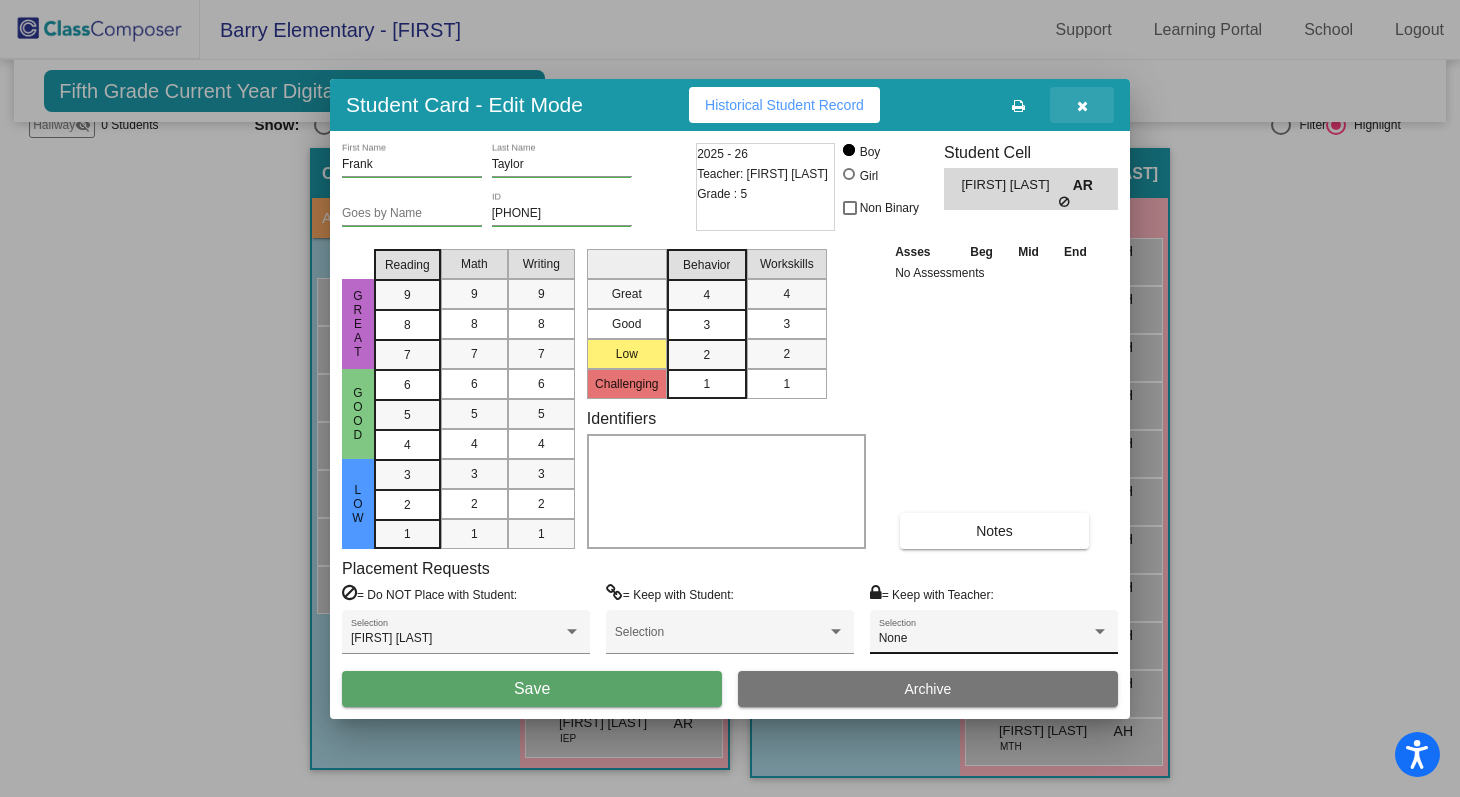 click at bounding box center [1082, 106] 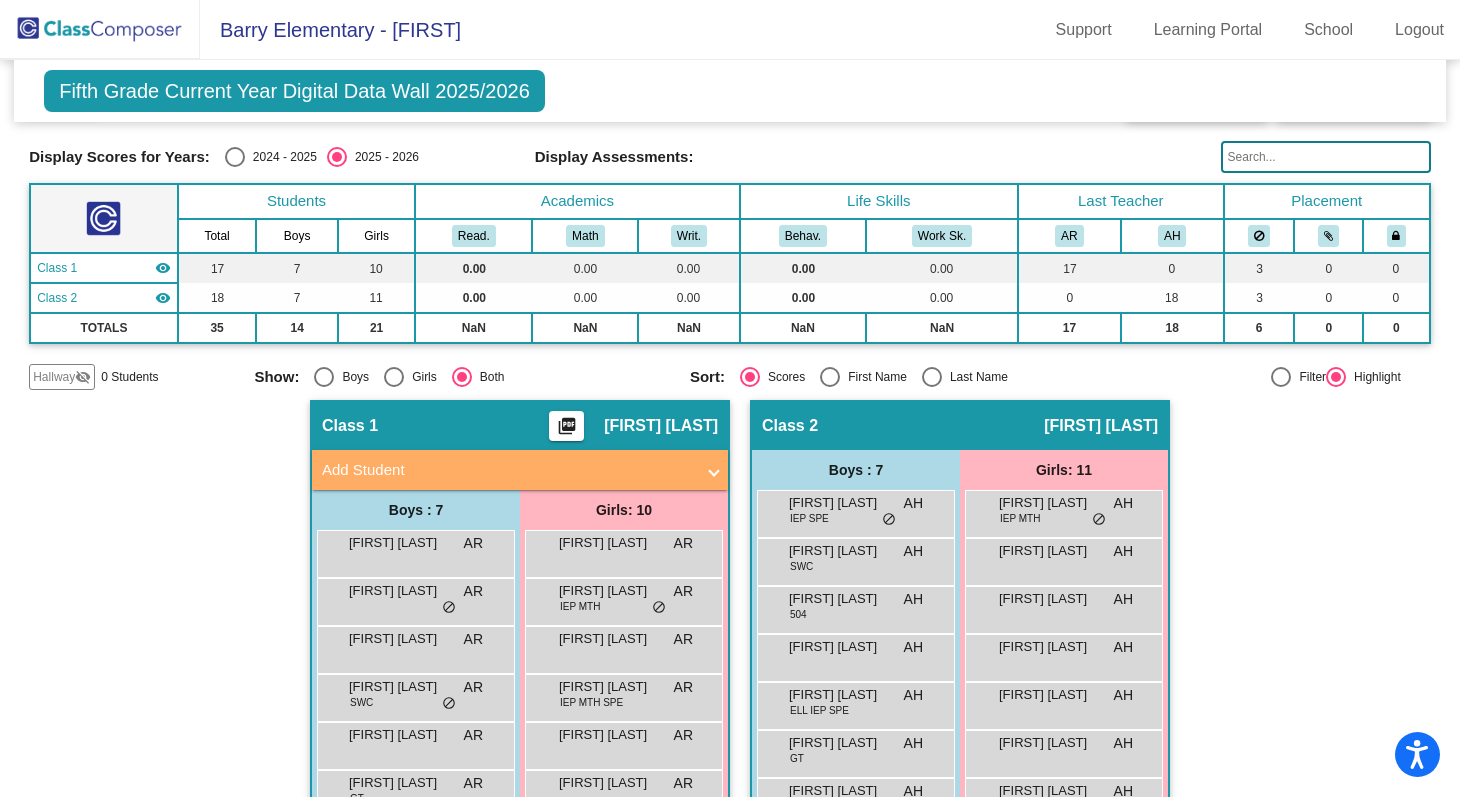 scroll, scrollTop: 0, scrollLeft: 0, axis: both 